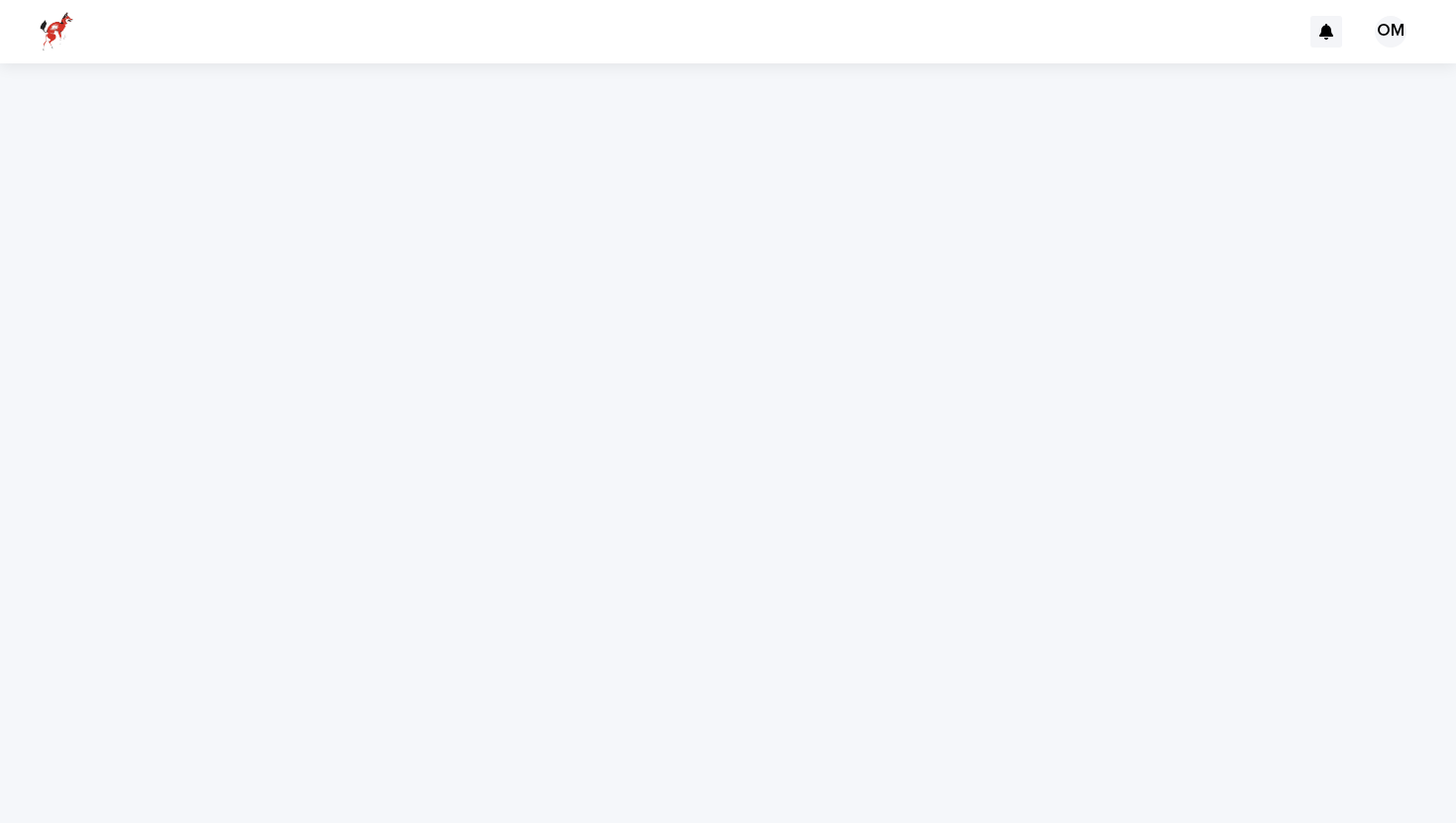 scroll, scrollTop: 0, scrollLeft: 0, axis: both 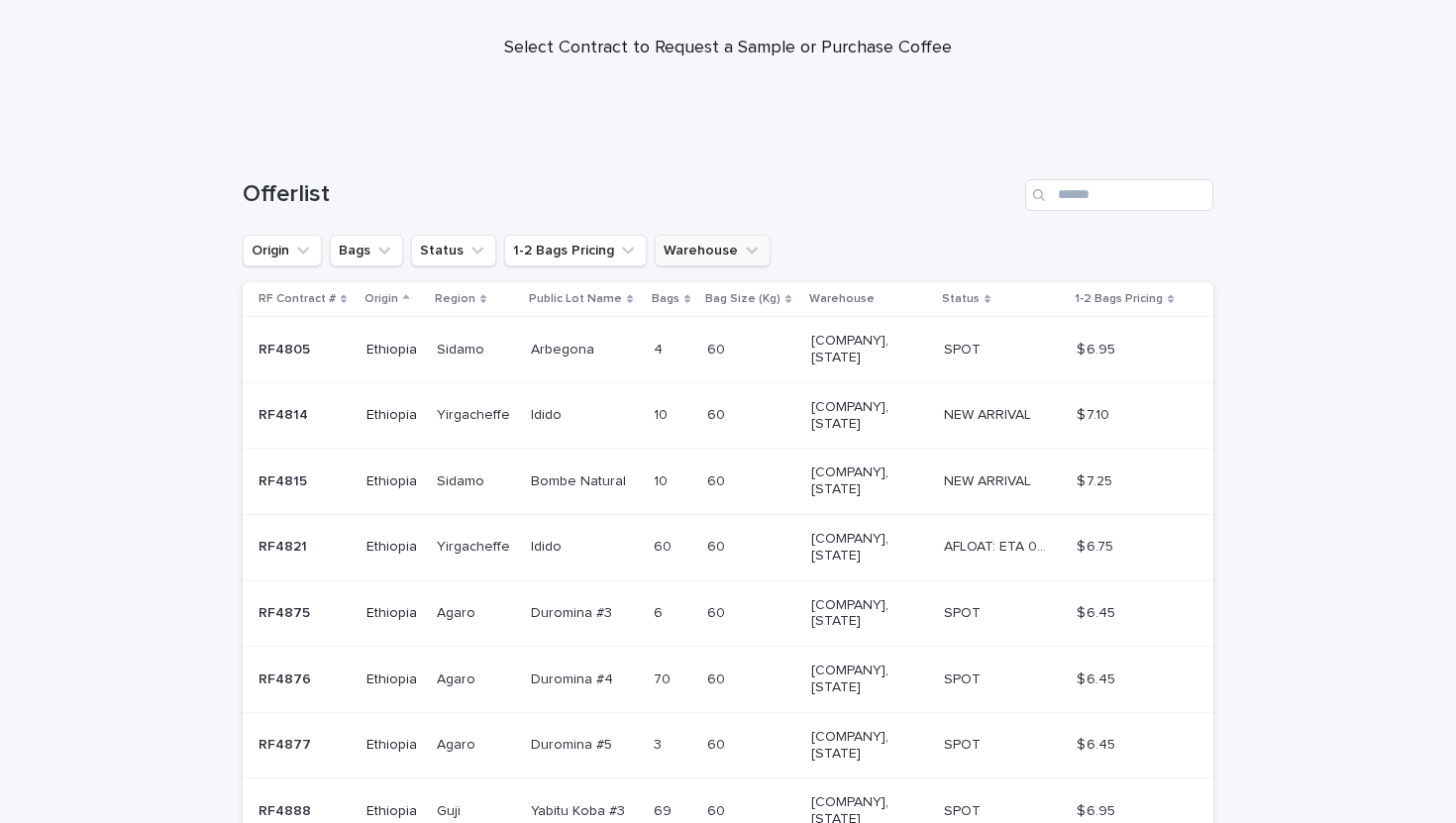 click on "Warehouse" at bounding box center [712, 251] 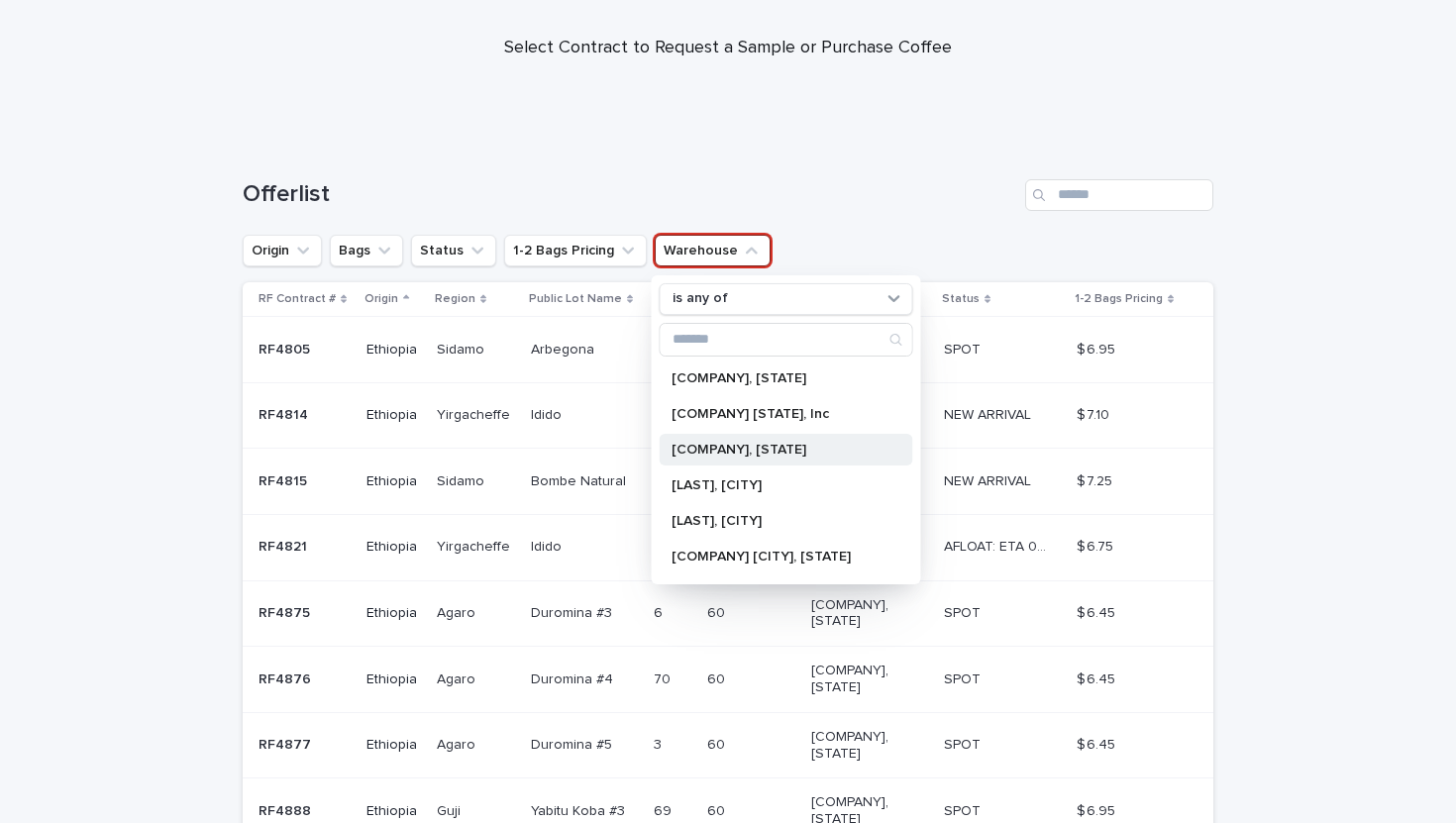 click on "[COMPANY], [STATE]" at bounding box center [777, 450] 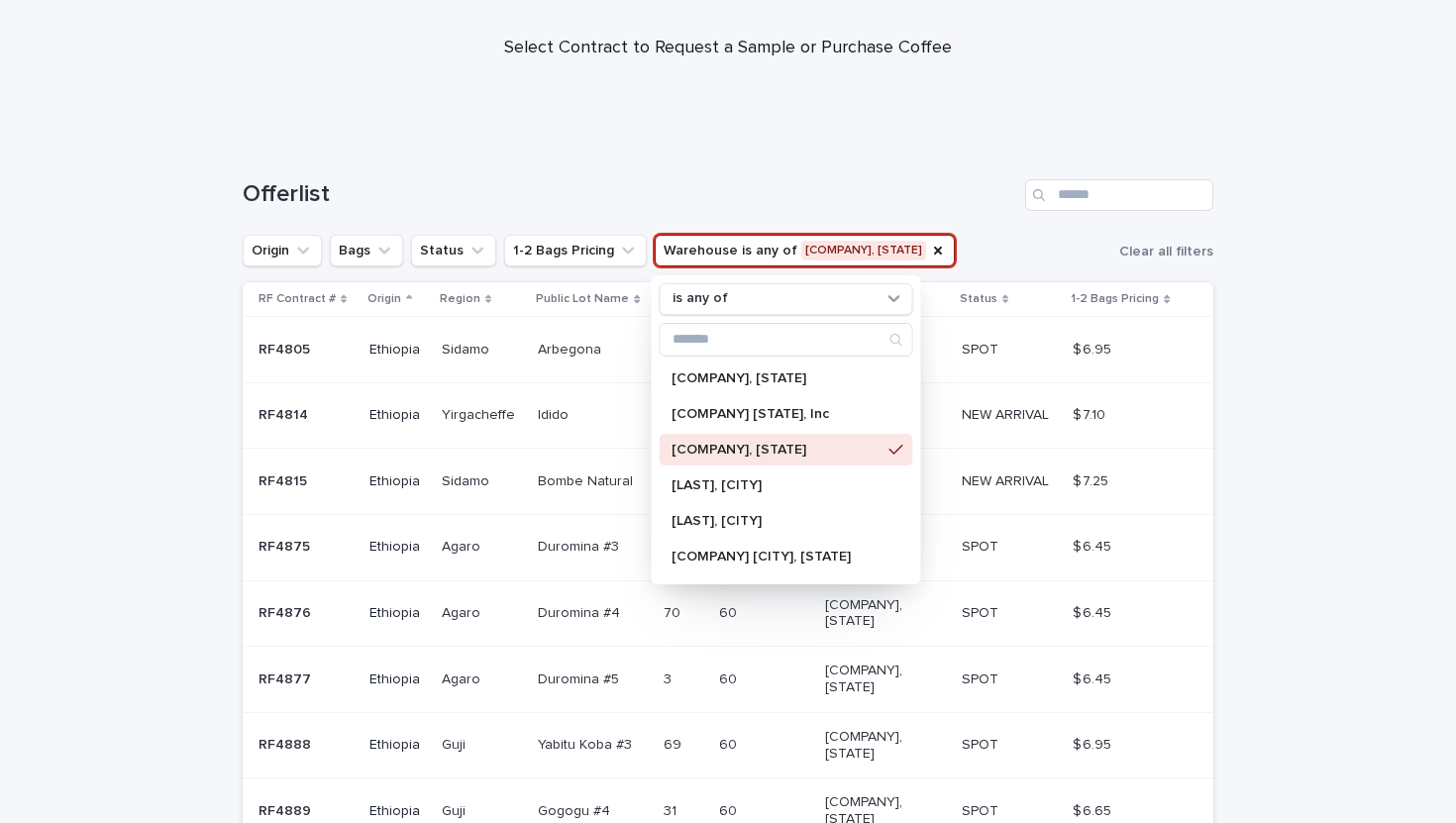 click on "Loading... Saving… Loading... Saving… Offerlist Origin Bags Status 1-2 Bags Pricing Warehouse is any of [COMPANY], [STATE] is any of [COMPANY], [STATE] [COMPANY] [STATE] [LAST], [CITY] [COMPANY] [CITY], [STATE] Clear all filters RF Contract # Origin Region Public Lot Name Bags Bag Size (Kg) Warehouse Status 1-2 Bags Pricing RF4805 RF4805   Ethiopia Sidamo Sidamo   Arbegona  Arbegona    4 4   60 60   [COMPANY], [STATE]   SPOT SPOT   $[PRICE] $[PRICE]   RF4814 RF4814   Ethiopia Yirgacheffe Yirgacheffe   Idido  Idido    10 10   60 60   [COMPANY], [STATE]   NEW ARRIVAL NEW ARRIVAL   $[PRICE] $[PRICE]   RF4815 RF4815   Ethiopia Sidamo Sidamo   Bombe  Natural Bombe  Natural   10 10   60 60   [COMPANY], [STATE]   NEW ARRIVAL NEW ARRIVAL   $[PRICE] $[PRICE]   RF4875 RF4875   Ethiopia Agaro Agaro   Duromina #3 Duromina #3   6 6   60 60   [COMPANY], [STATE]   SPOT SPOT   $[PRICE] $[PRICE]   RF4876 RF4876" at bounding box center (728, 642) 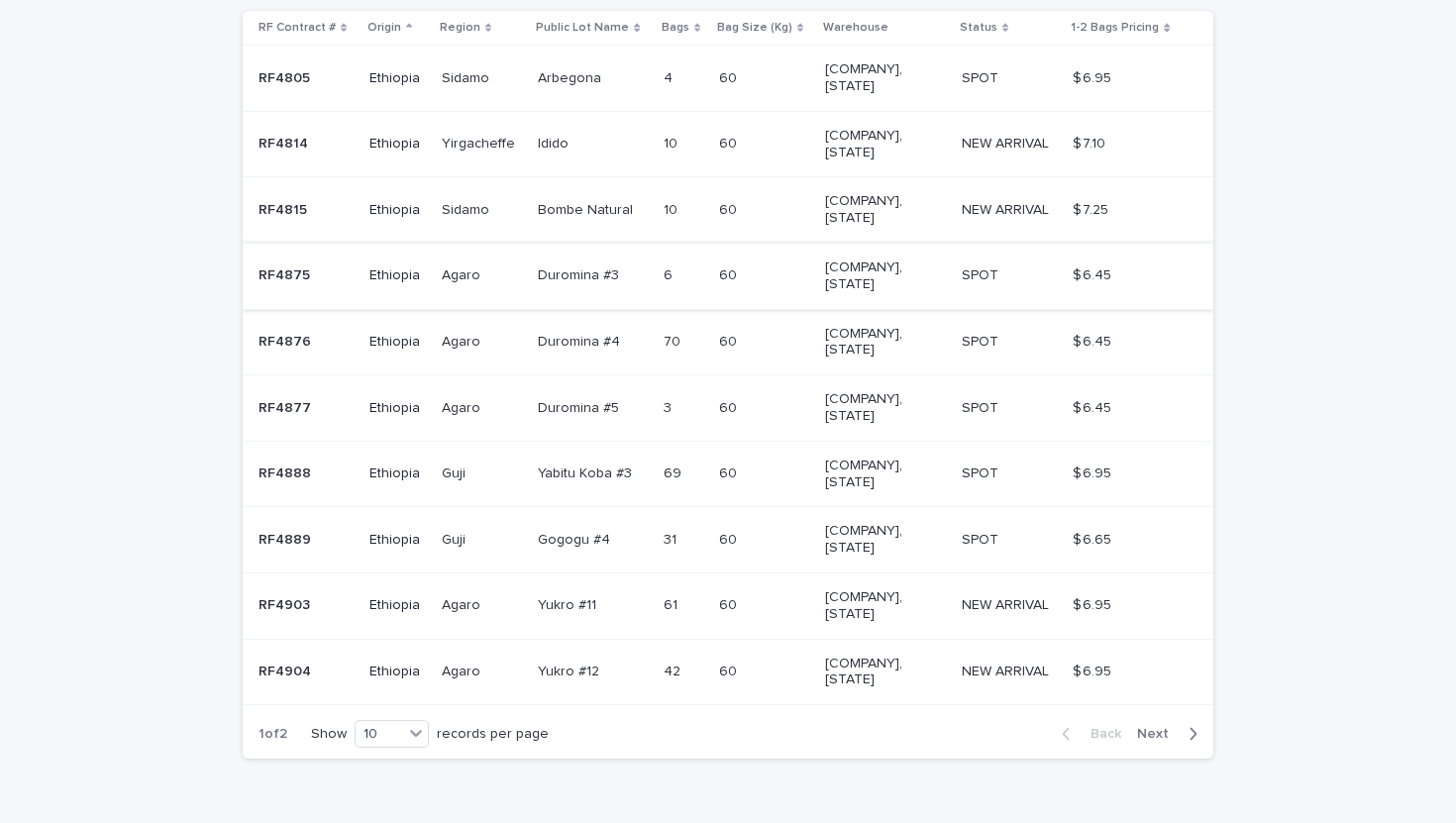 scroll, scrollTop: 466, scrollLeft: 0, axis: vertical 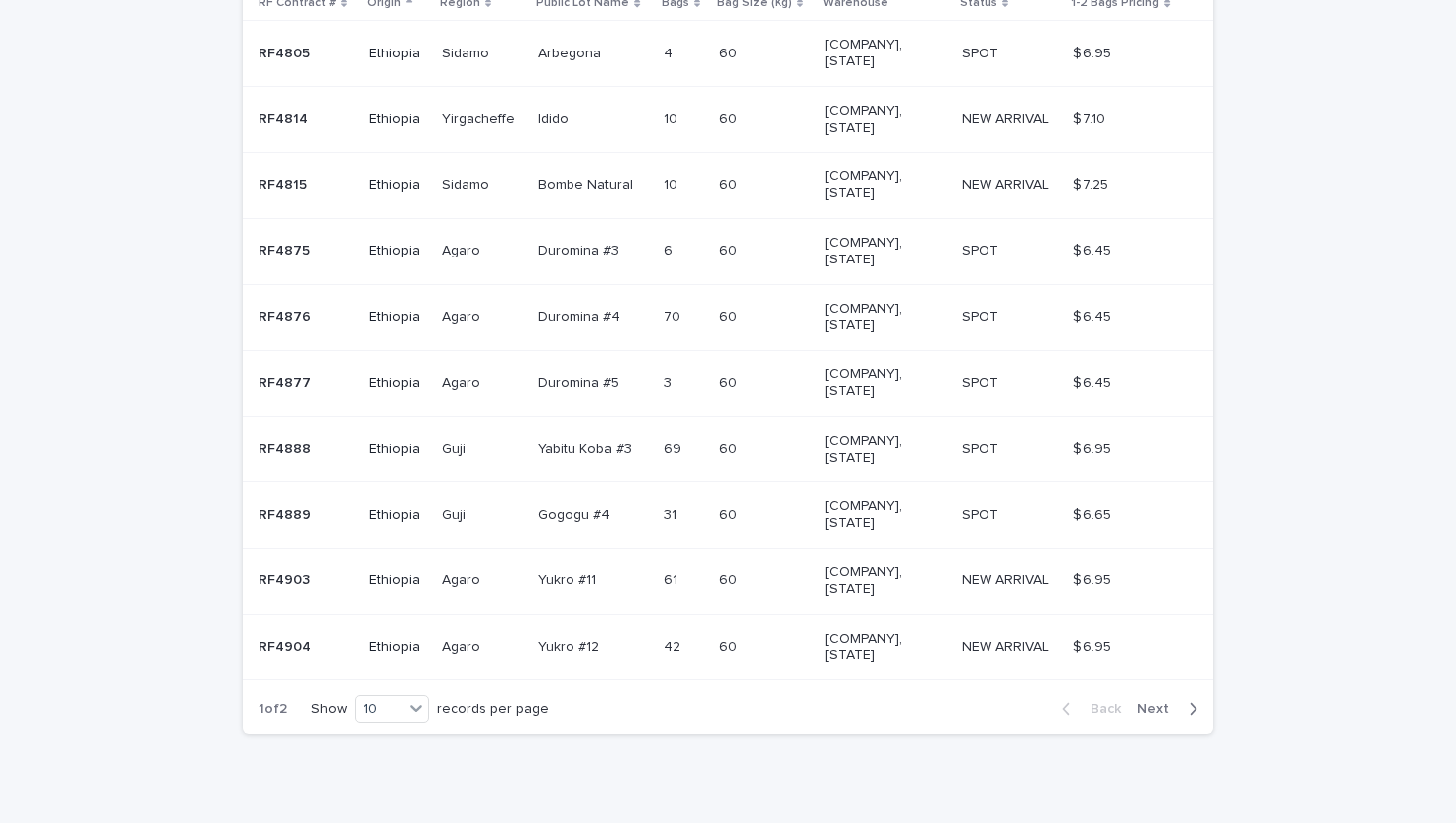 click on "Next" at bounding box center [1159, 709] 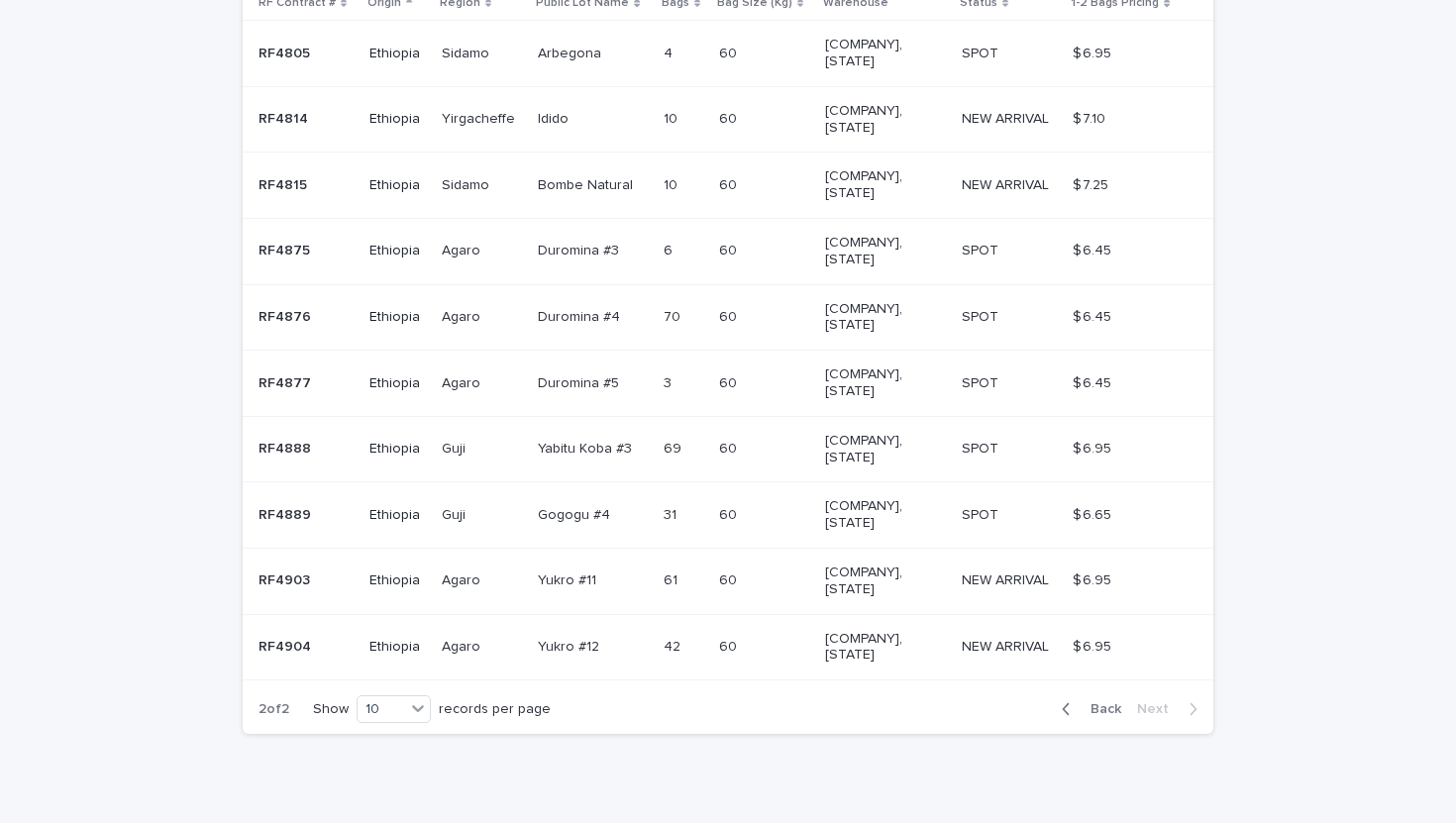 scroll, scrollTop: 0, scrollLeft: 0, axis: both 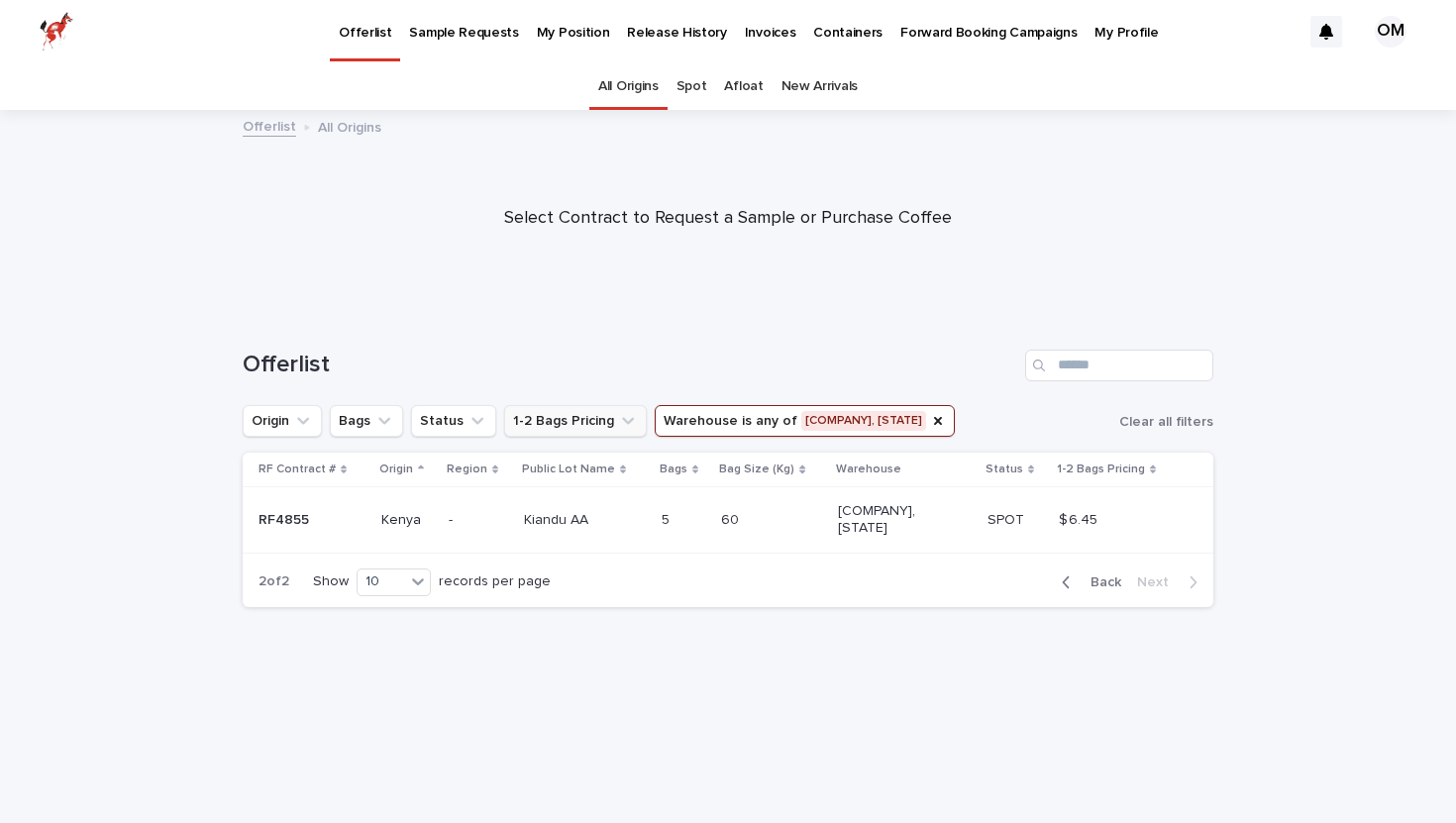 click 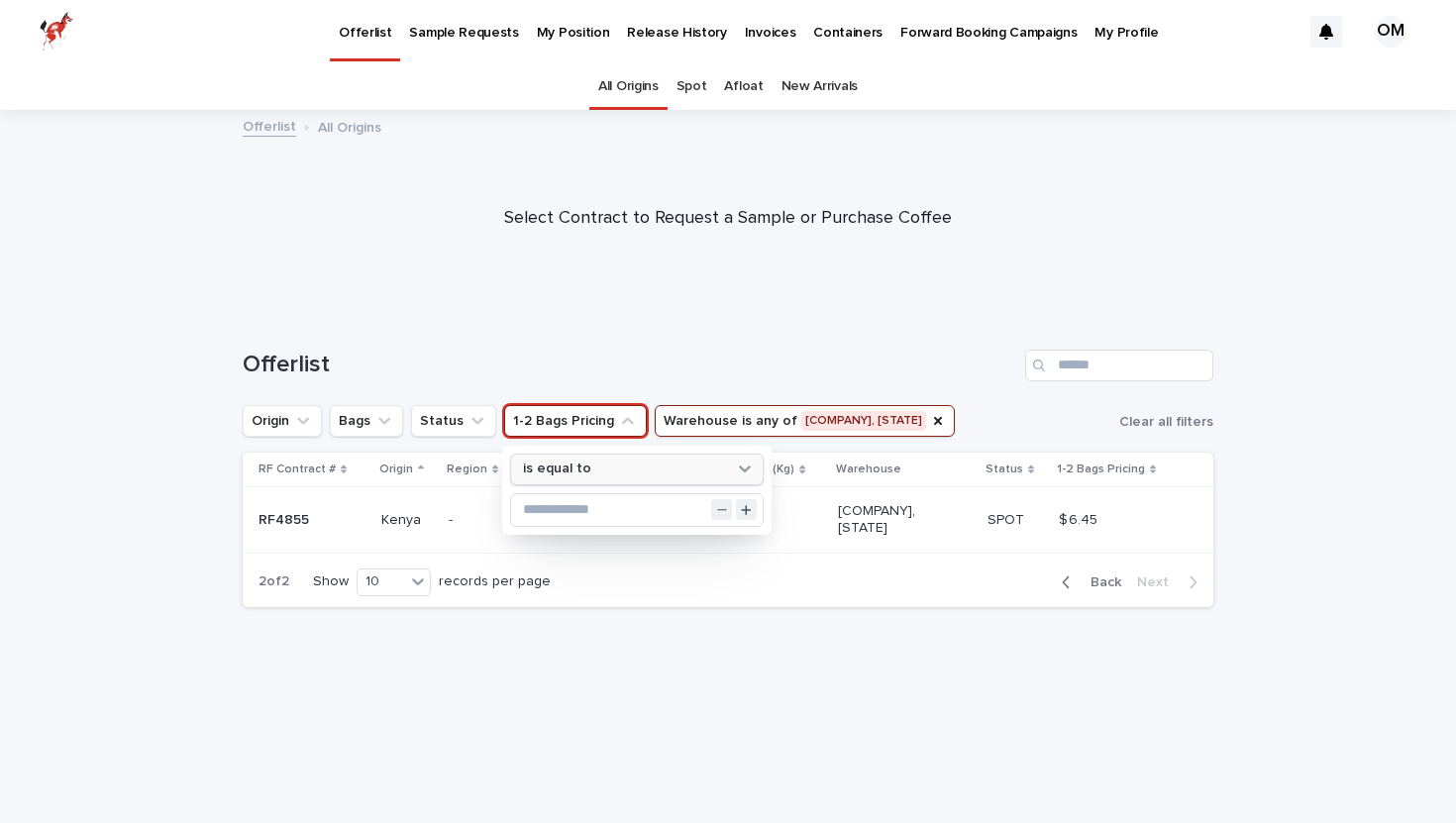 click on "is equal to" at bounding box center [624, 468] 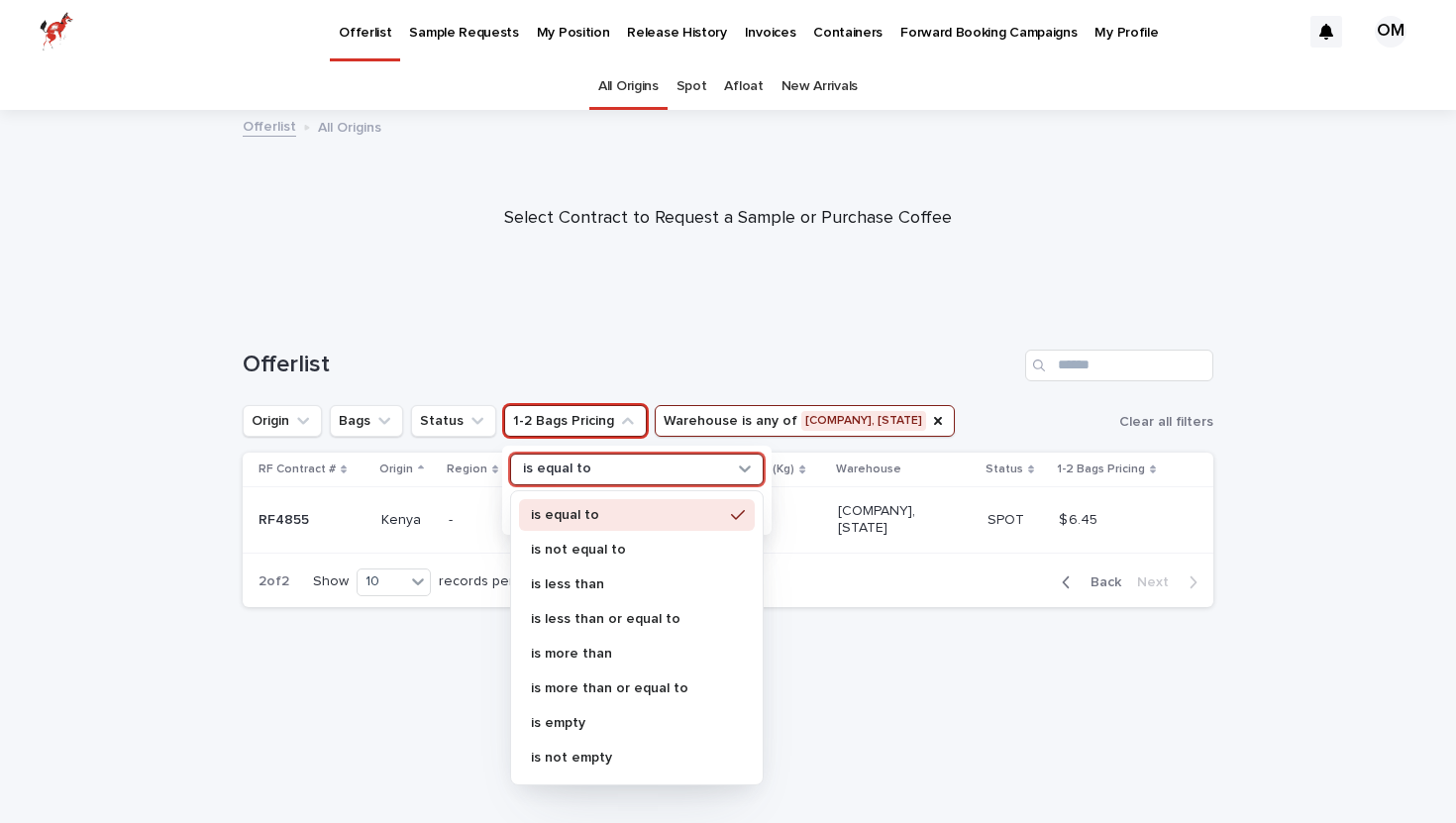 click on "is equal to" at bounding box center [624, 468] 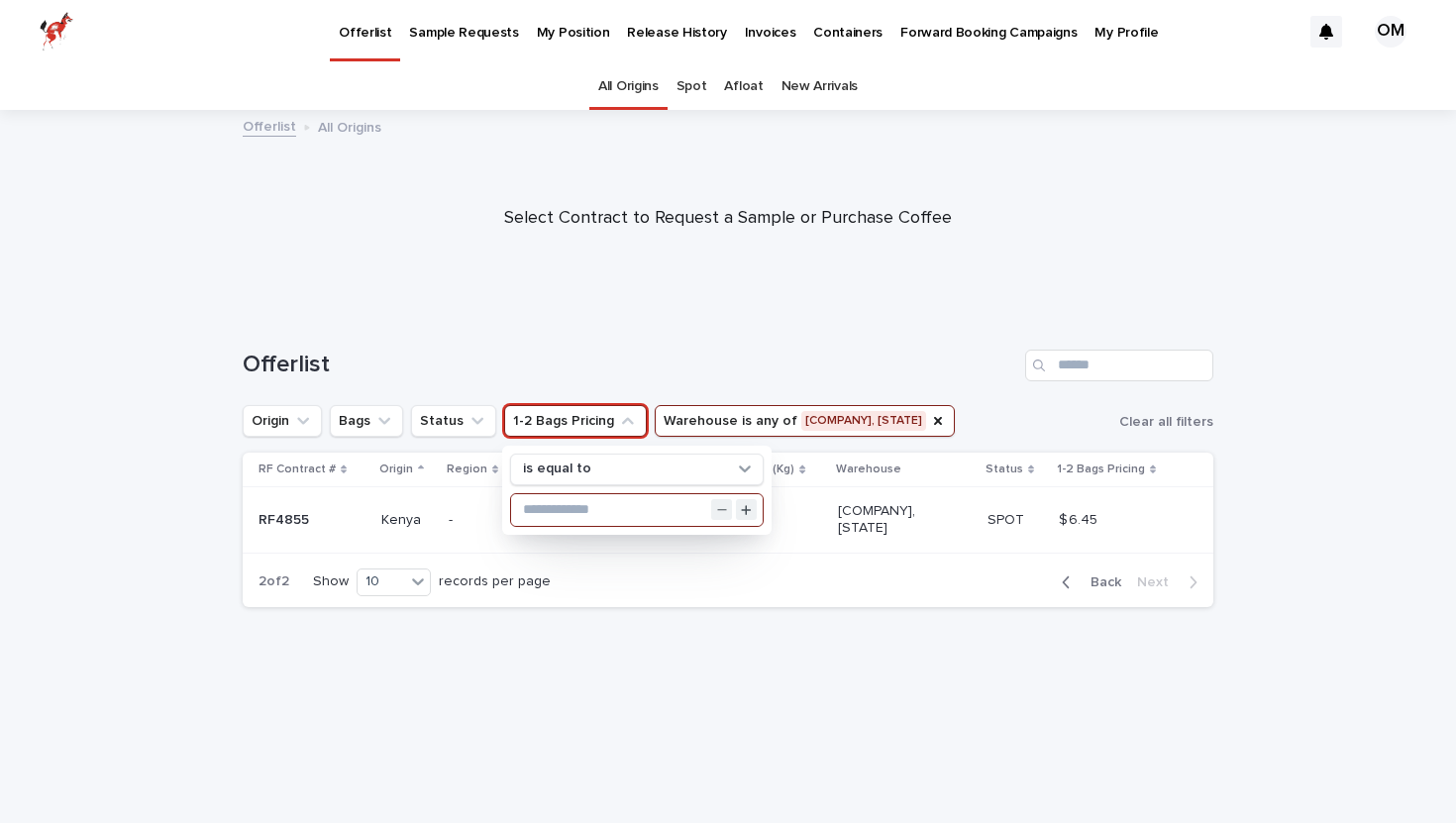 click at bounding box center [637, 510] 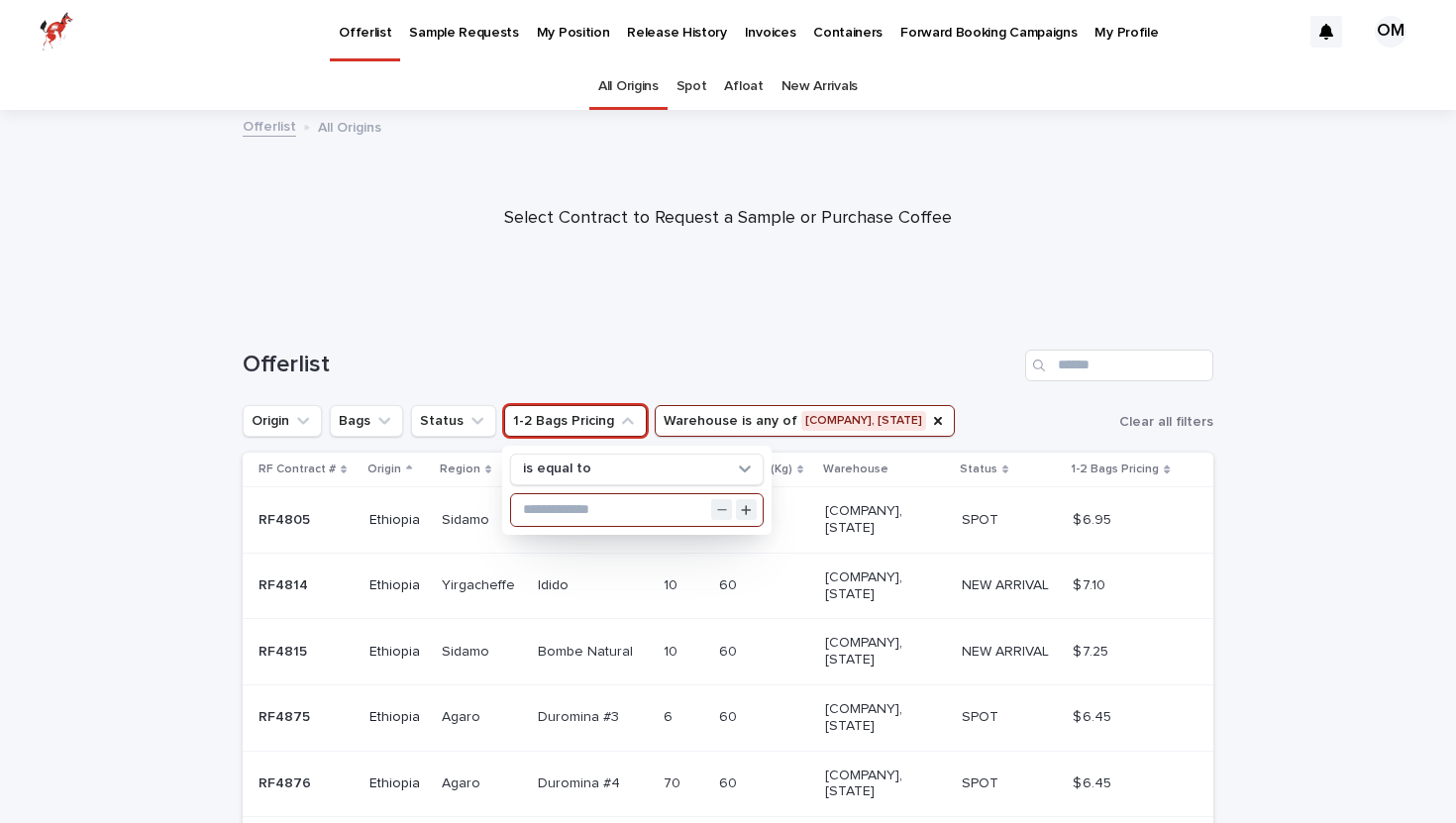 type on "*" 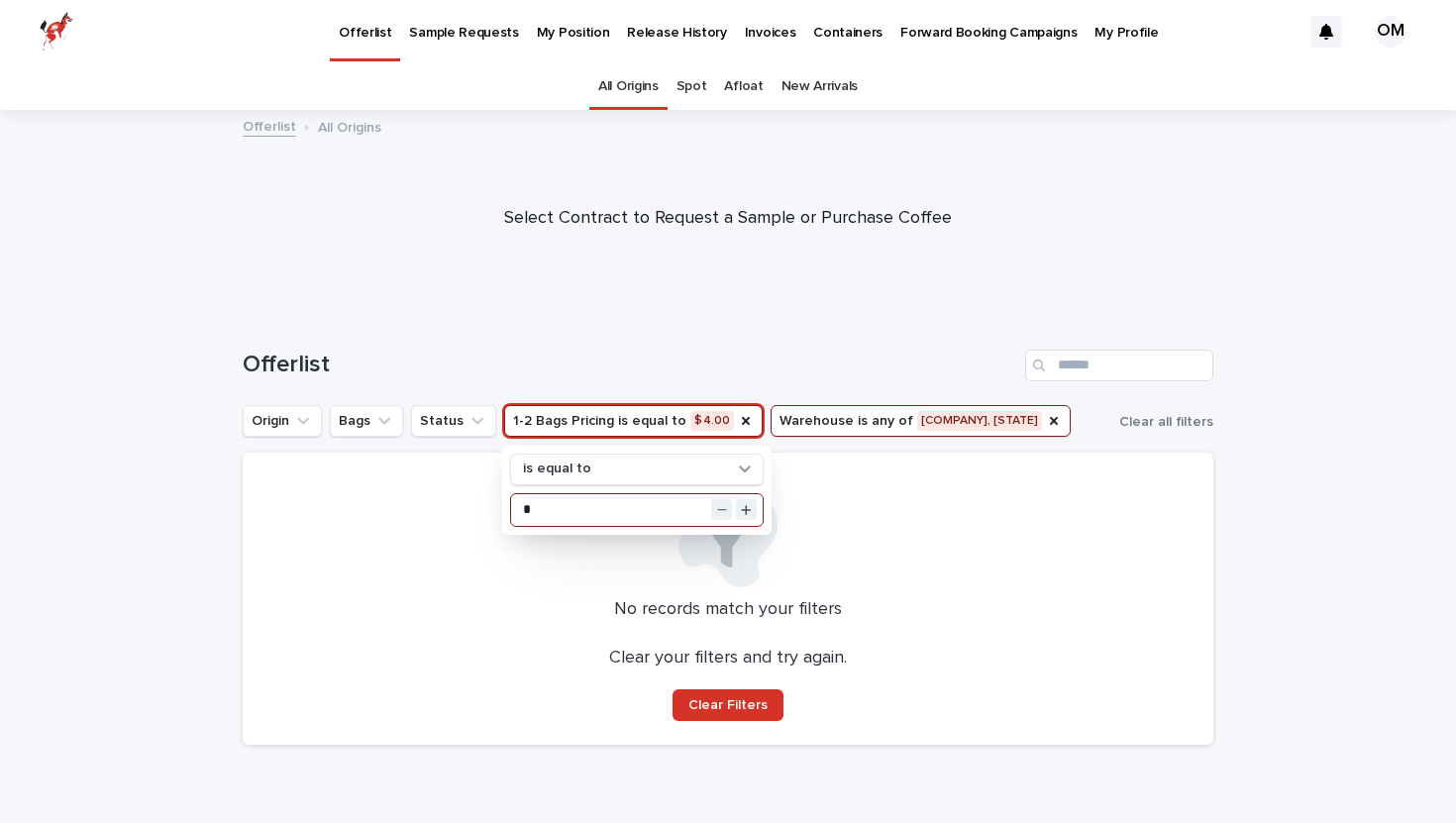type 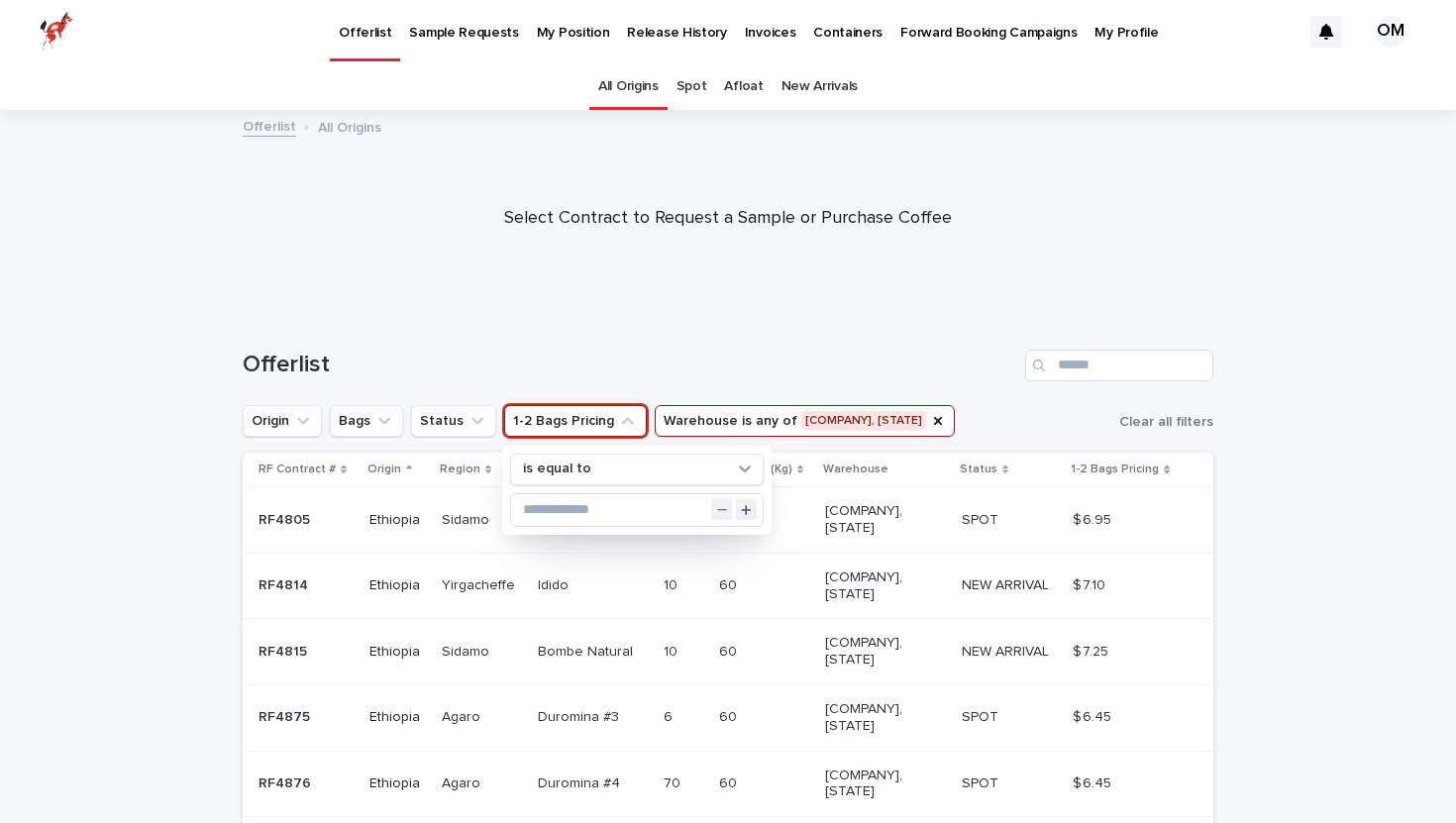 click on "1-2 Bags Pricing" at bounding box center [575, 421] 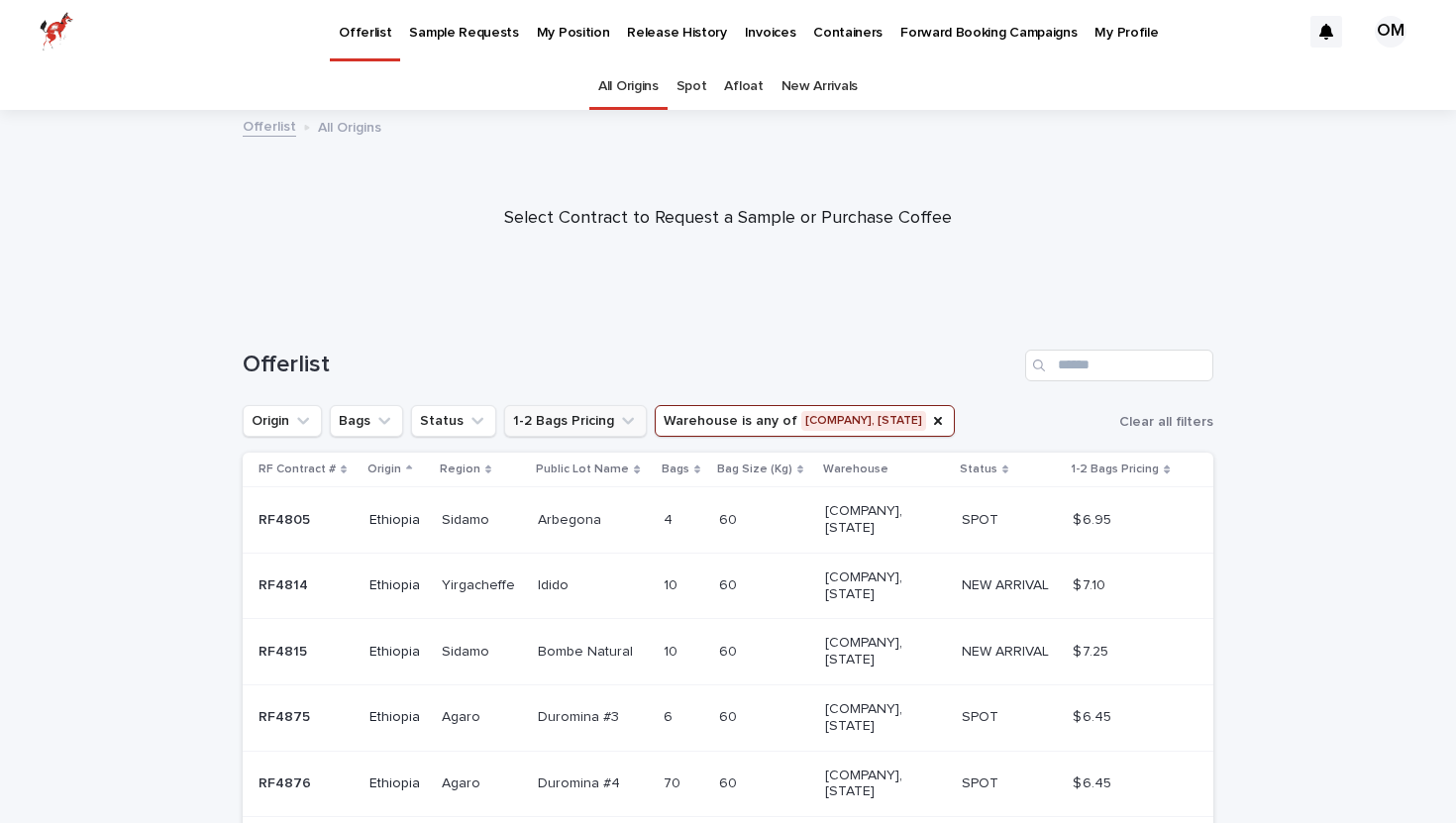 click on "1-2 Bags Pricing" at bounding box center (575, 421) 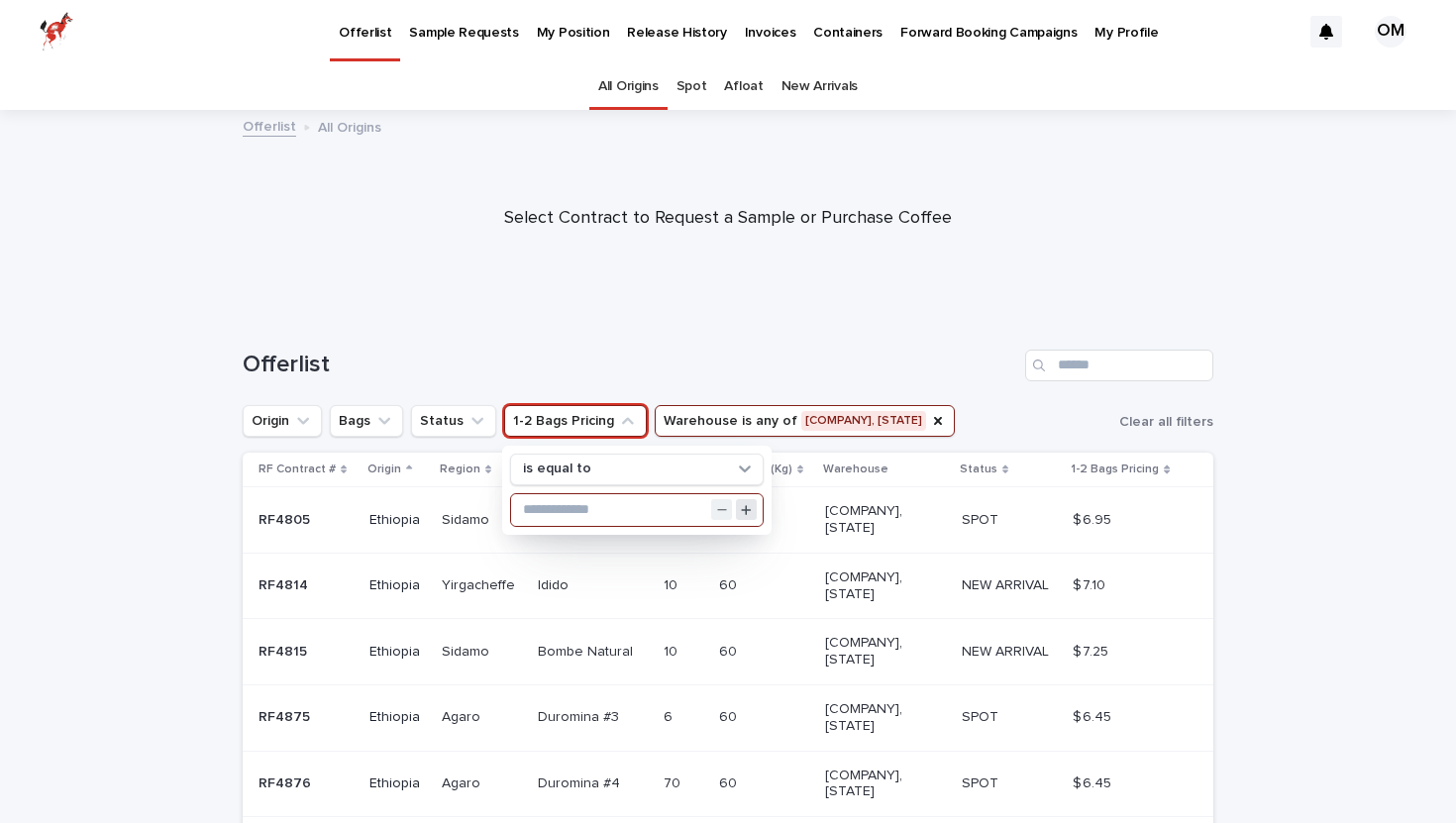 type on "*" 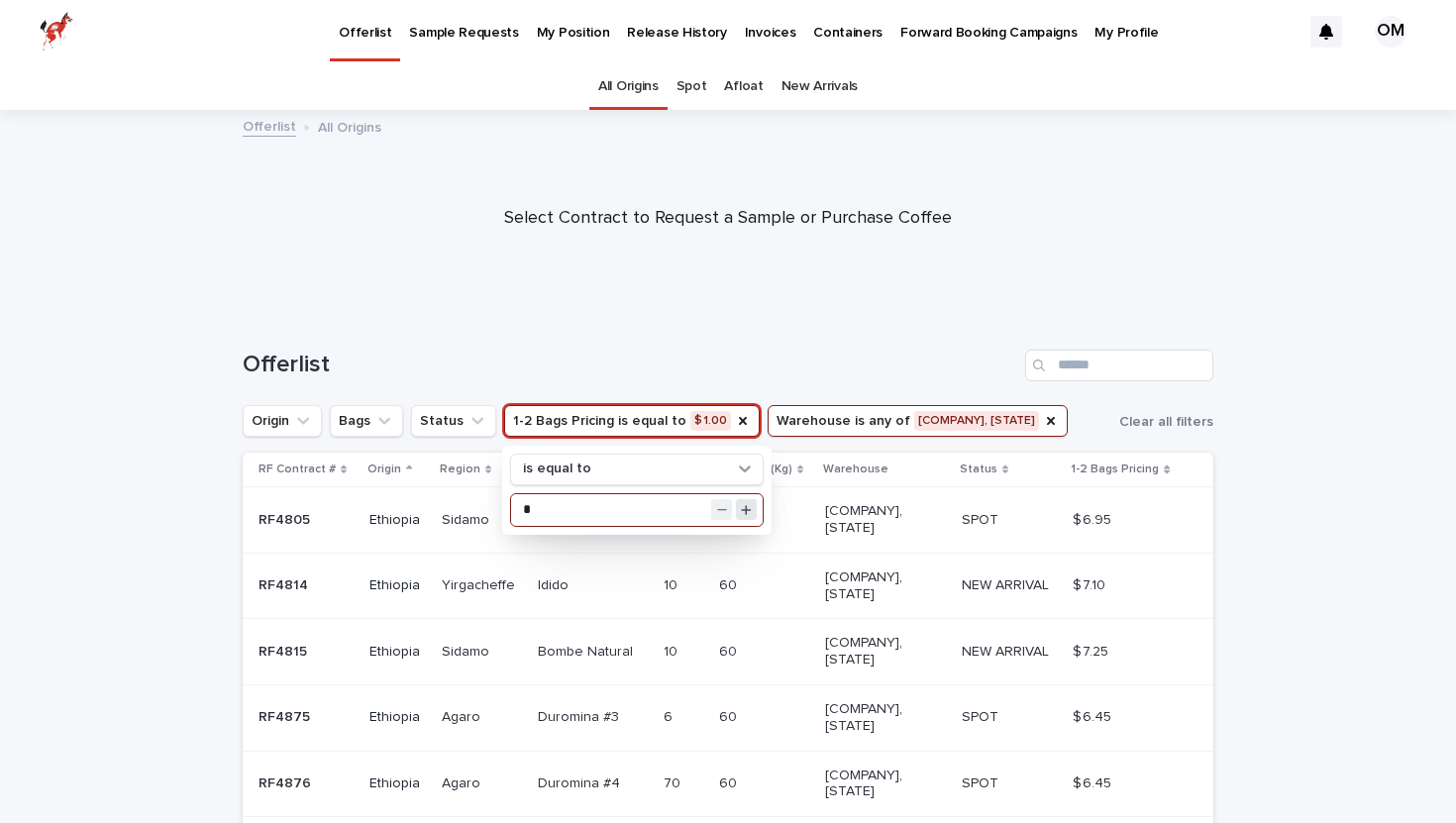 click 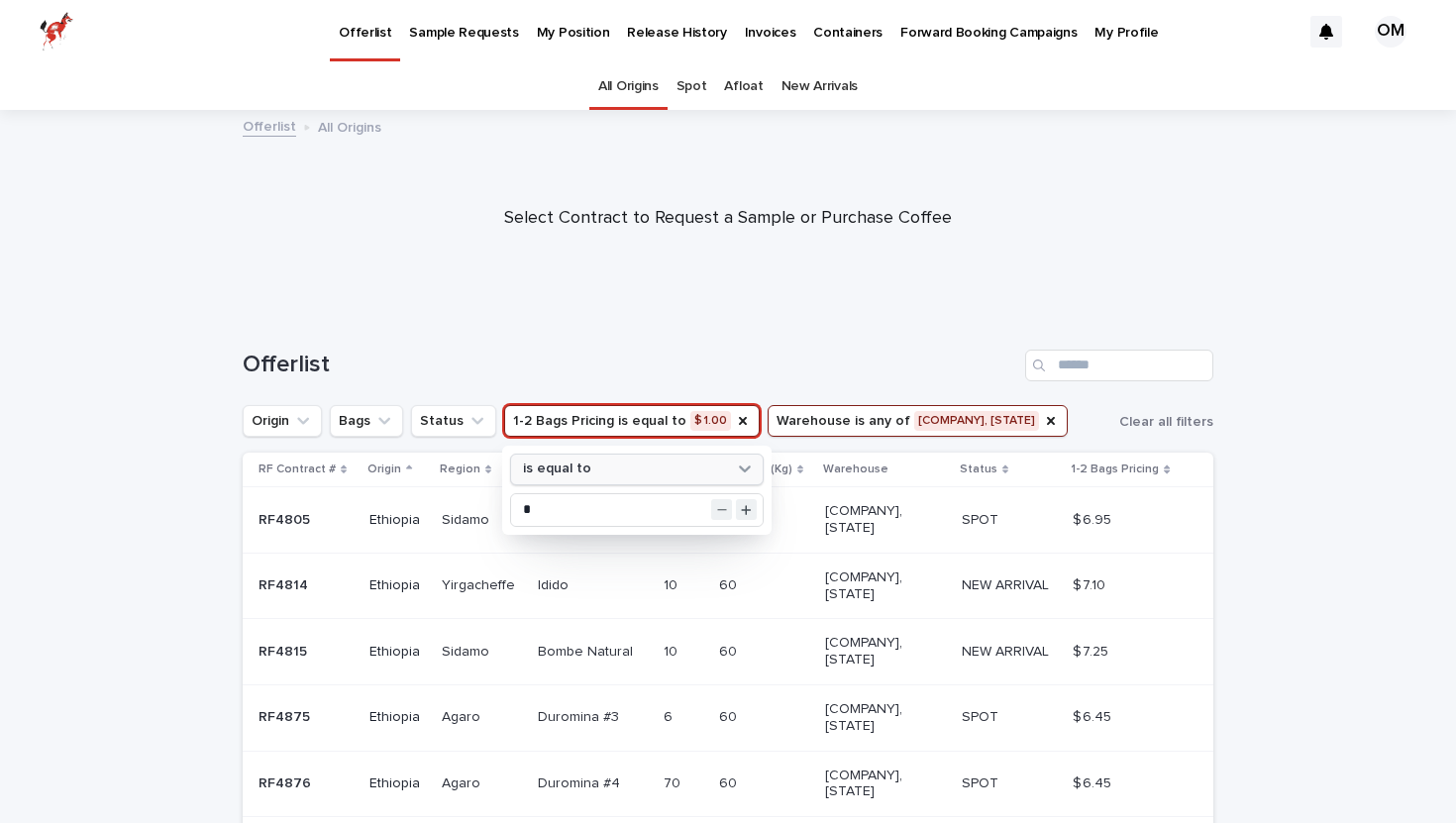 click on "is equal to" at bounding box center [624, 468] 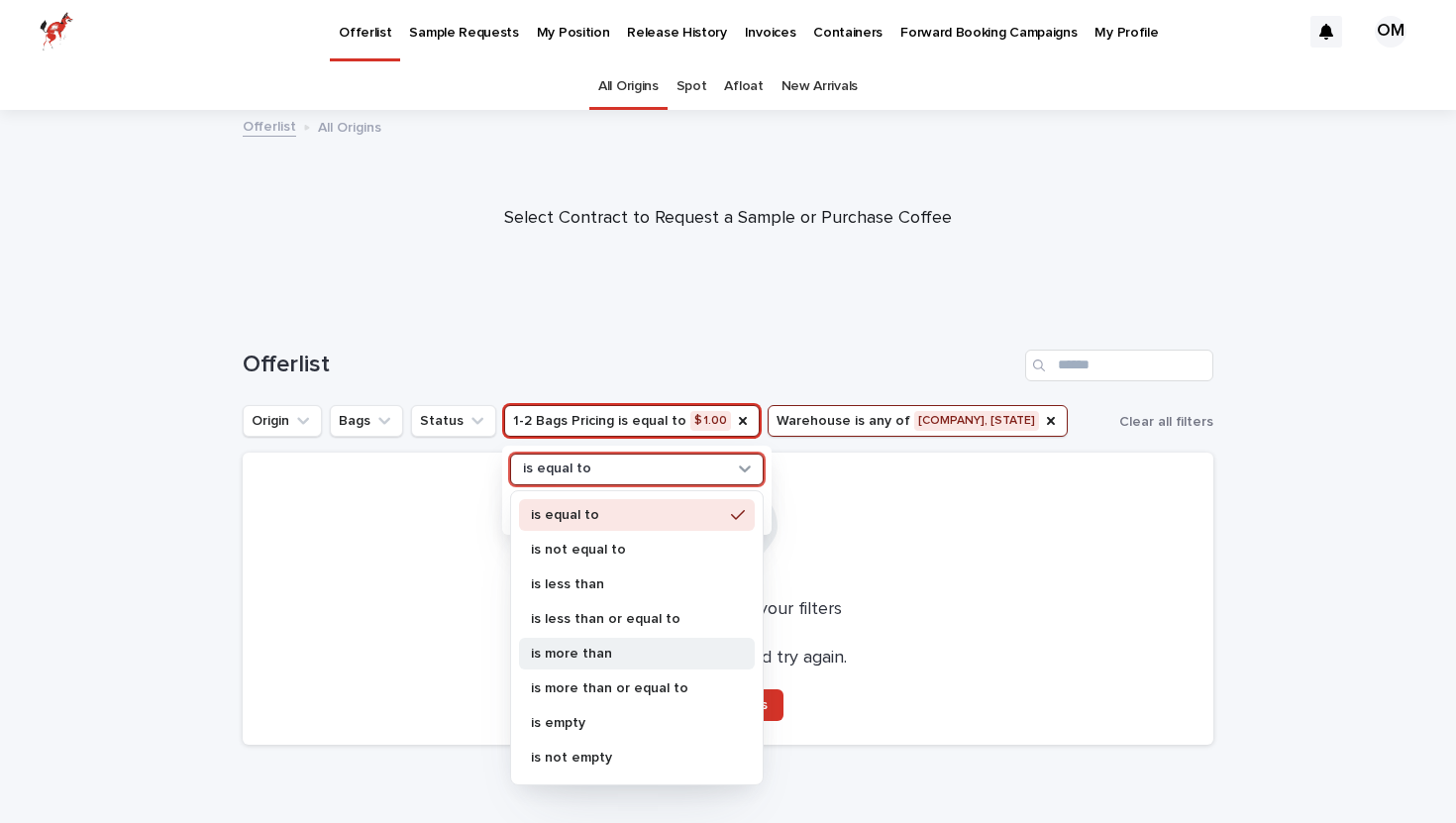 click on "is more than" at bounding box center [627, 654] 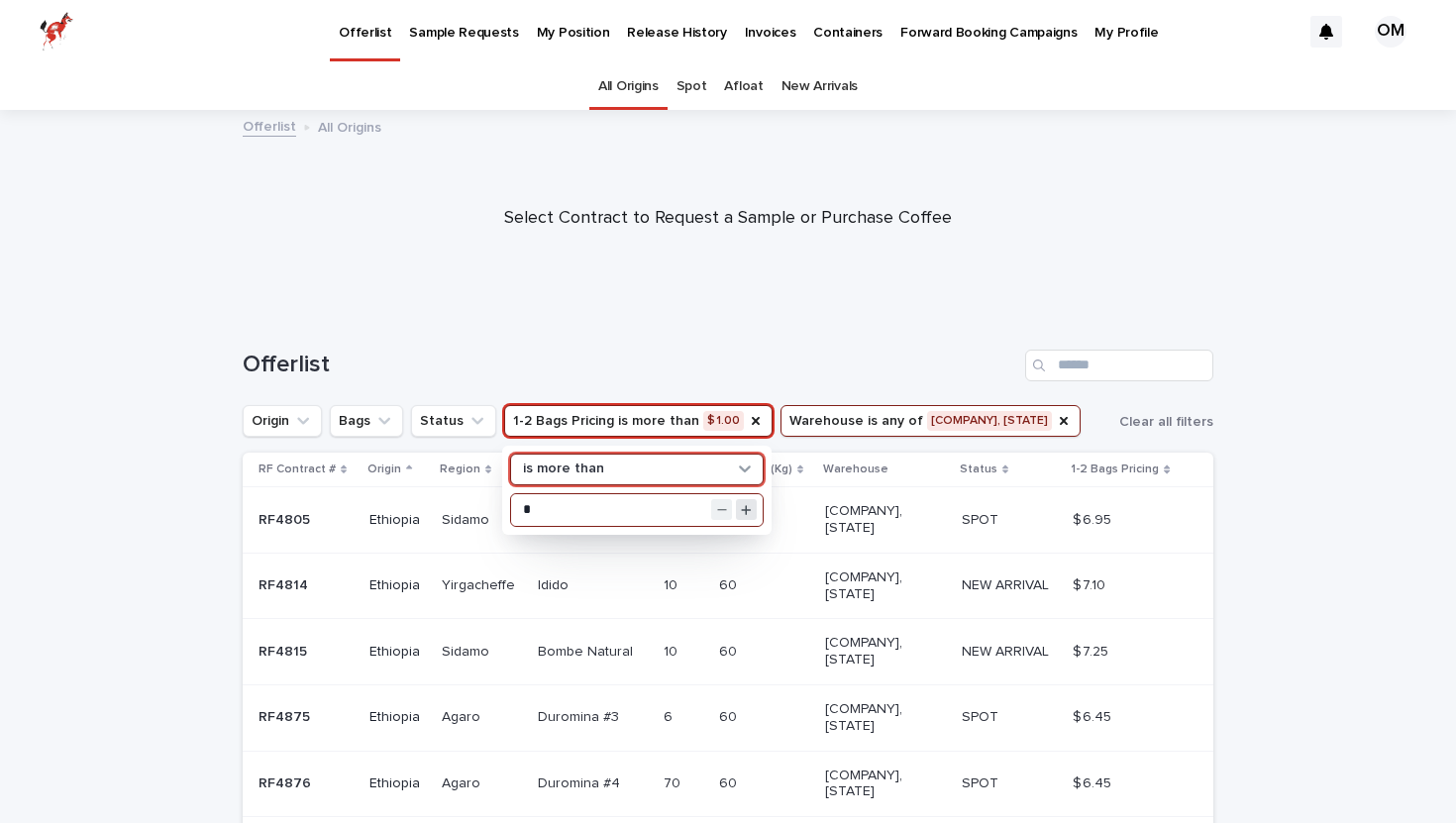type on "*" 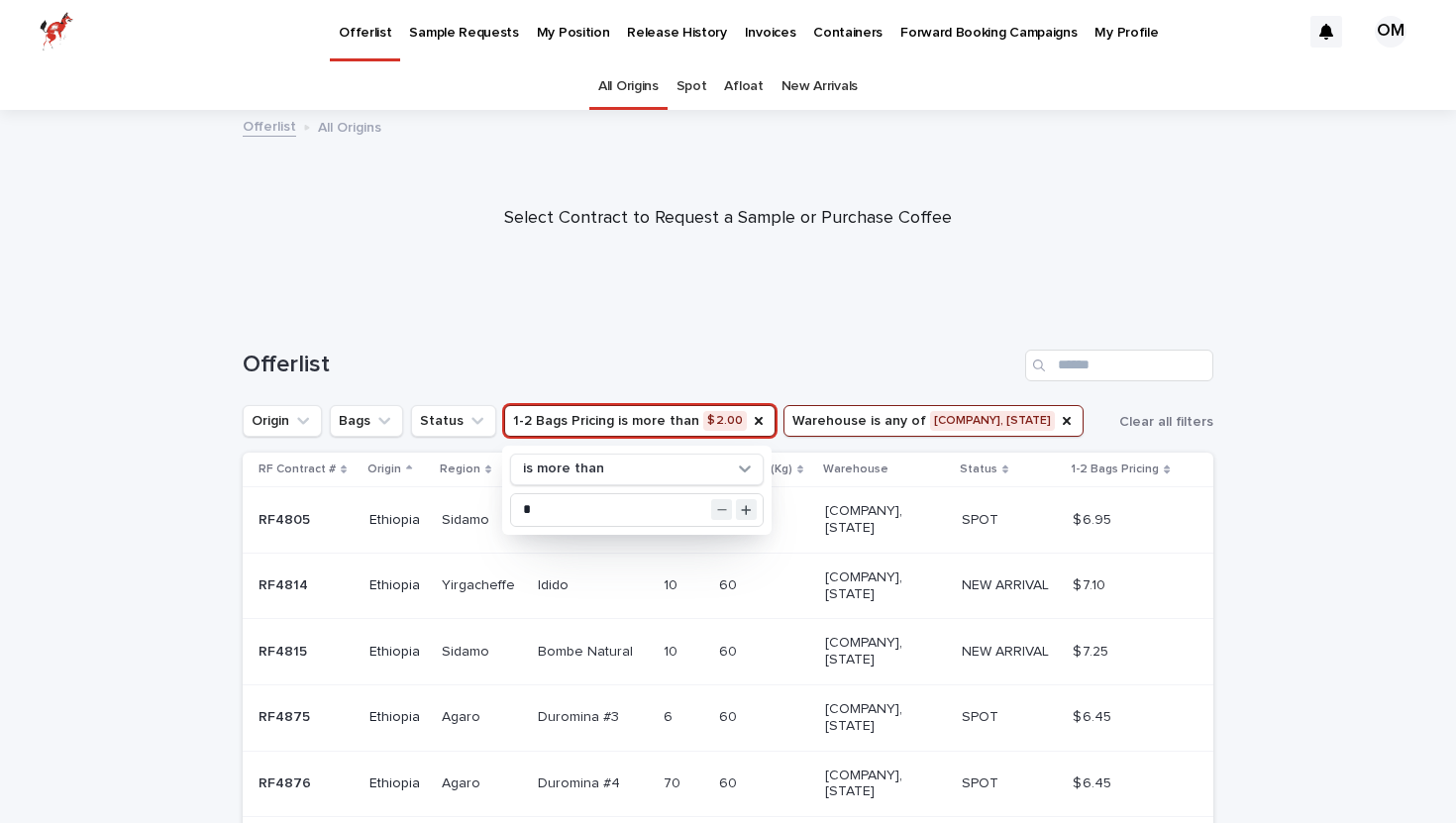 click on "Offerlist" at bounding box center [728, 358] 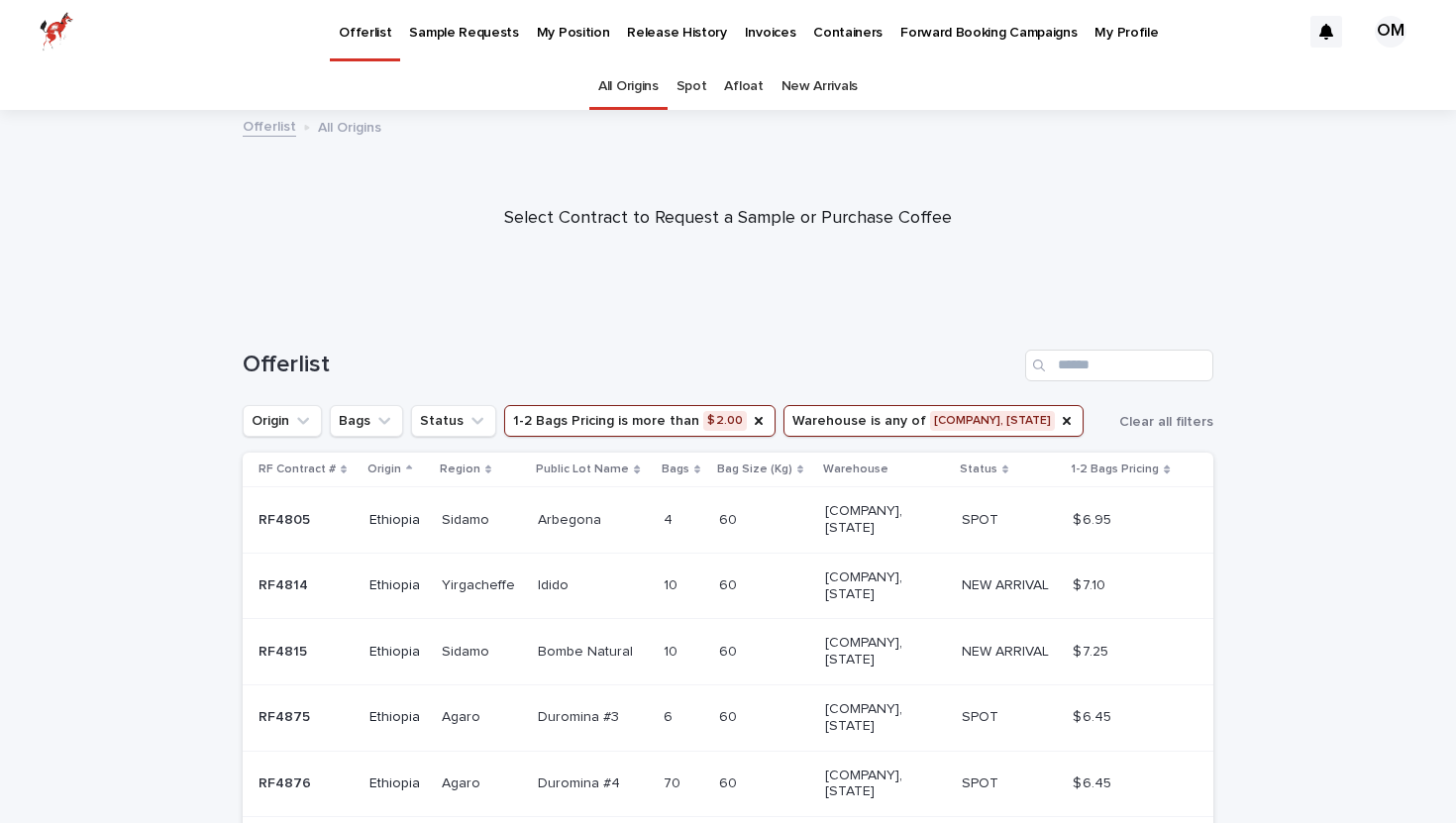 click on "[NUMBER]-[NUMBER] Bags Pricing is more than $[PRICE]" at bounding box center [640, 421] 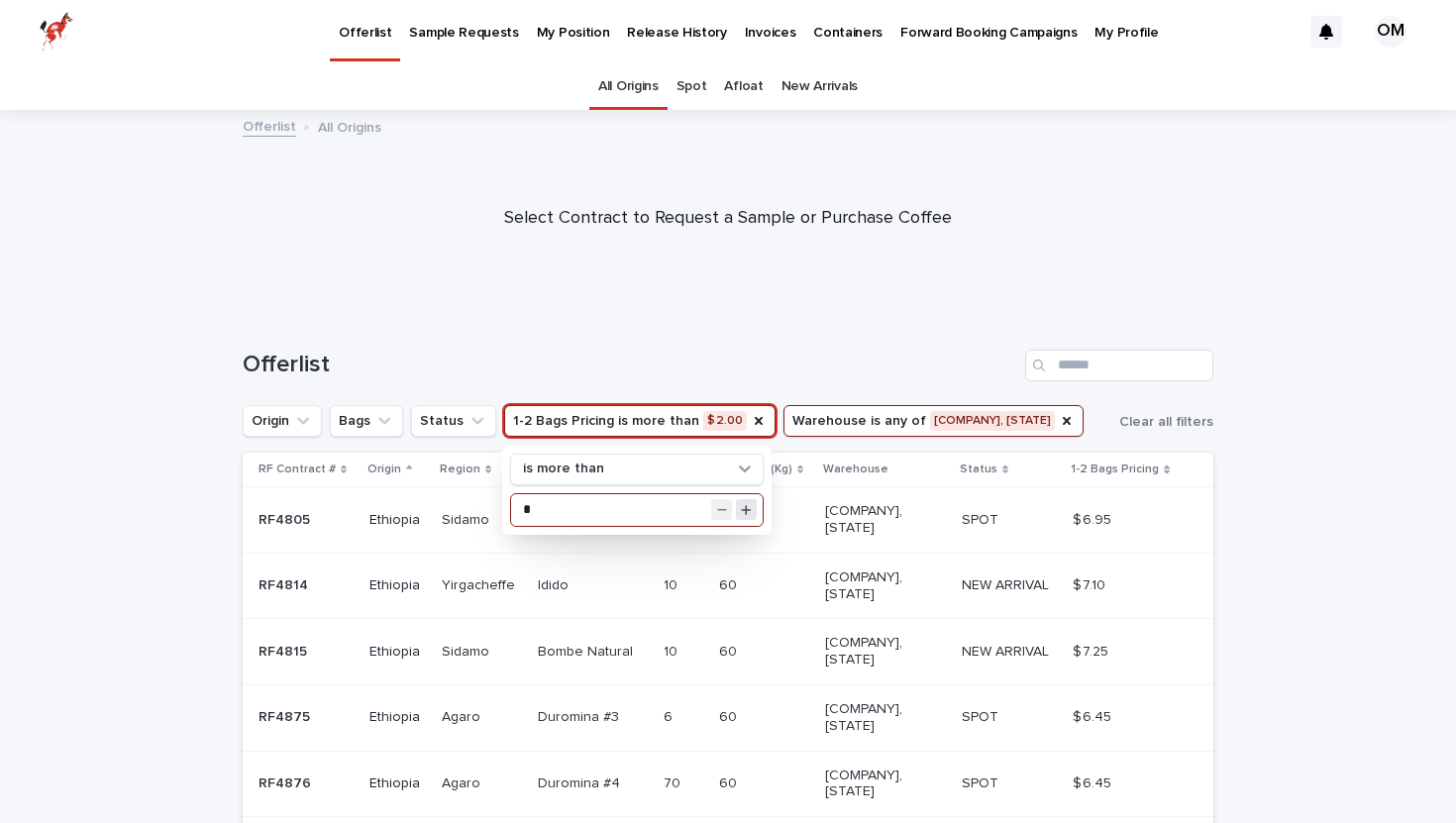 type on "*" 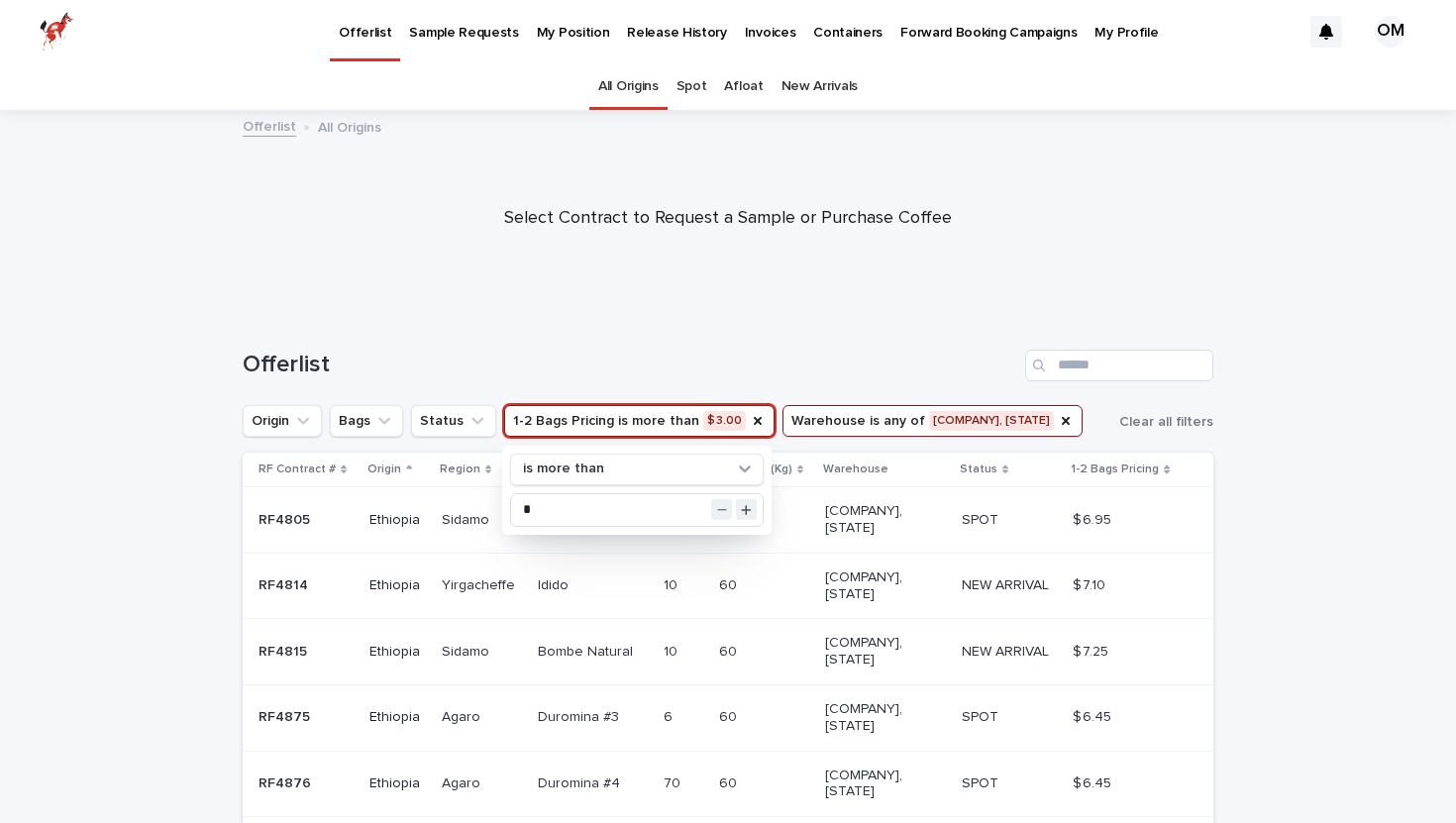 click on "Offerlist" at bounding box center [630, 364] 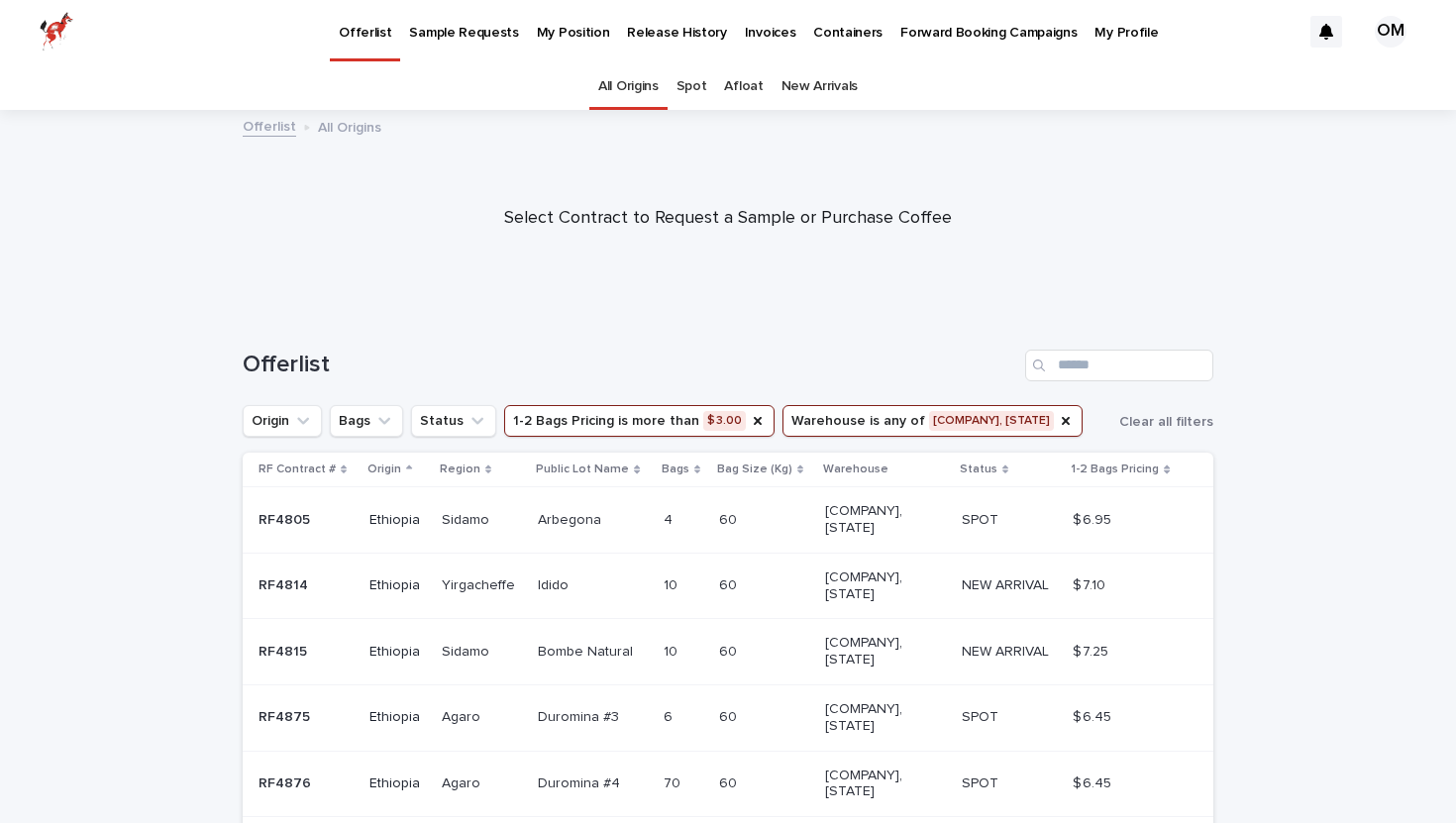 click on "[NUMBER]-[NUMBER] Bags Pricing is more than $[PRICE]" at bounding box center (639, 421) 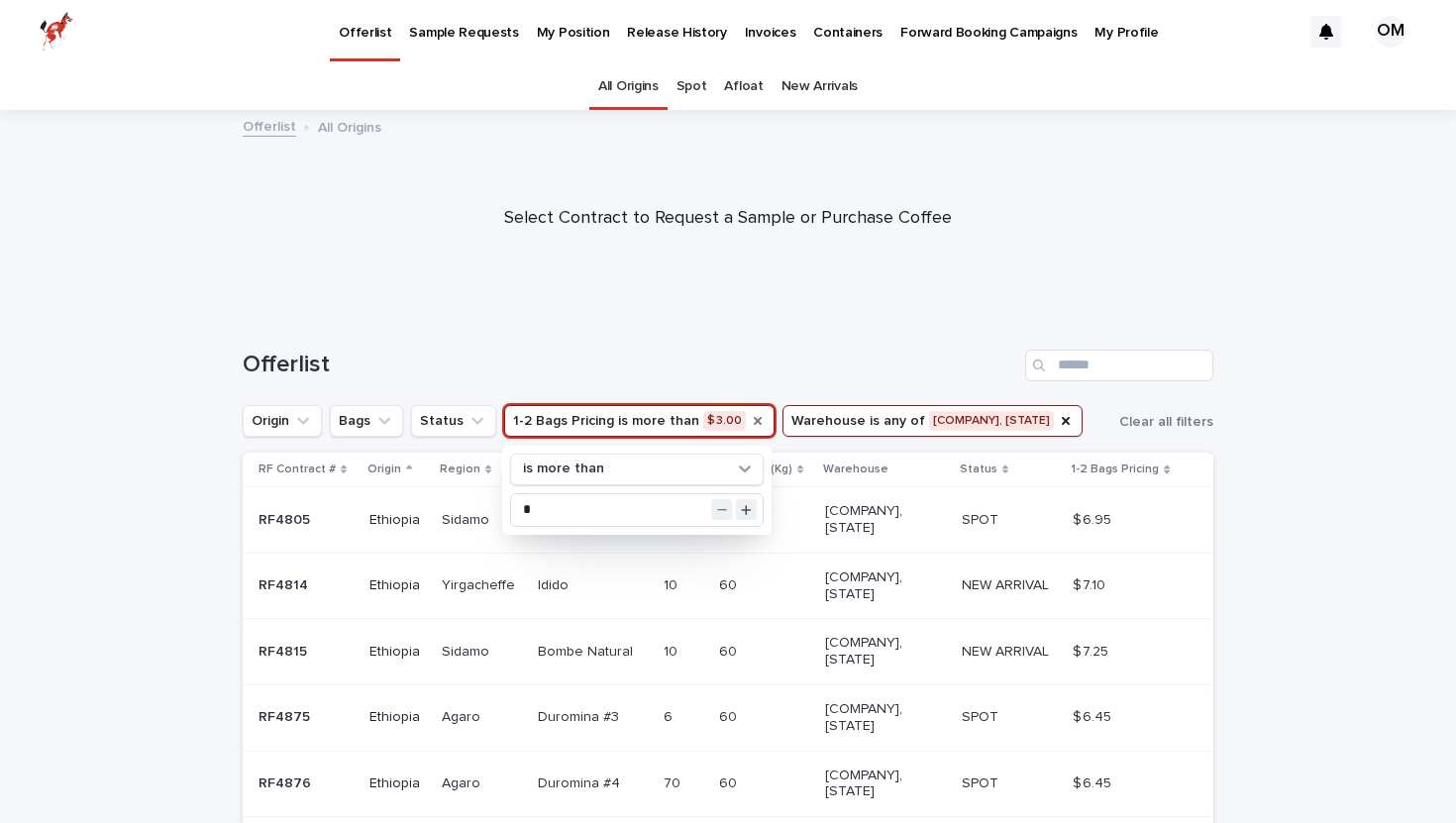 click 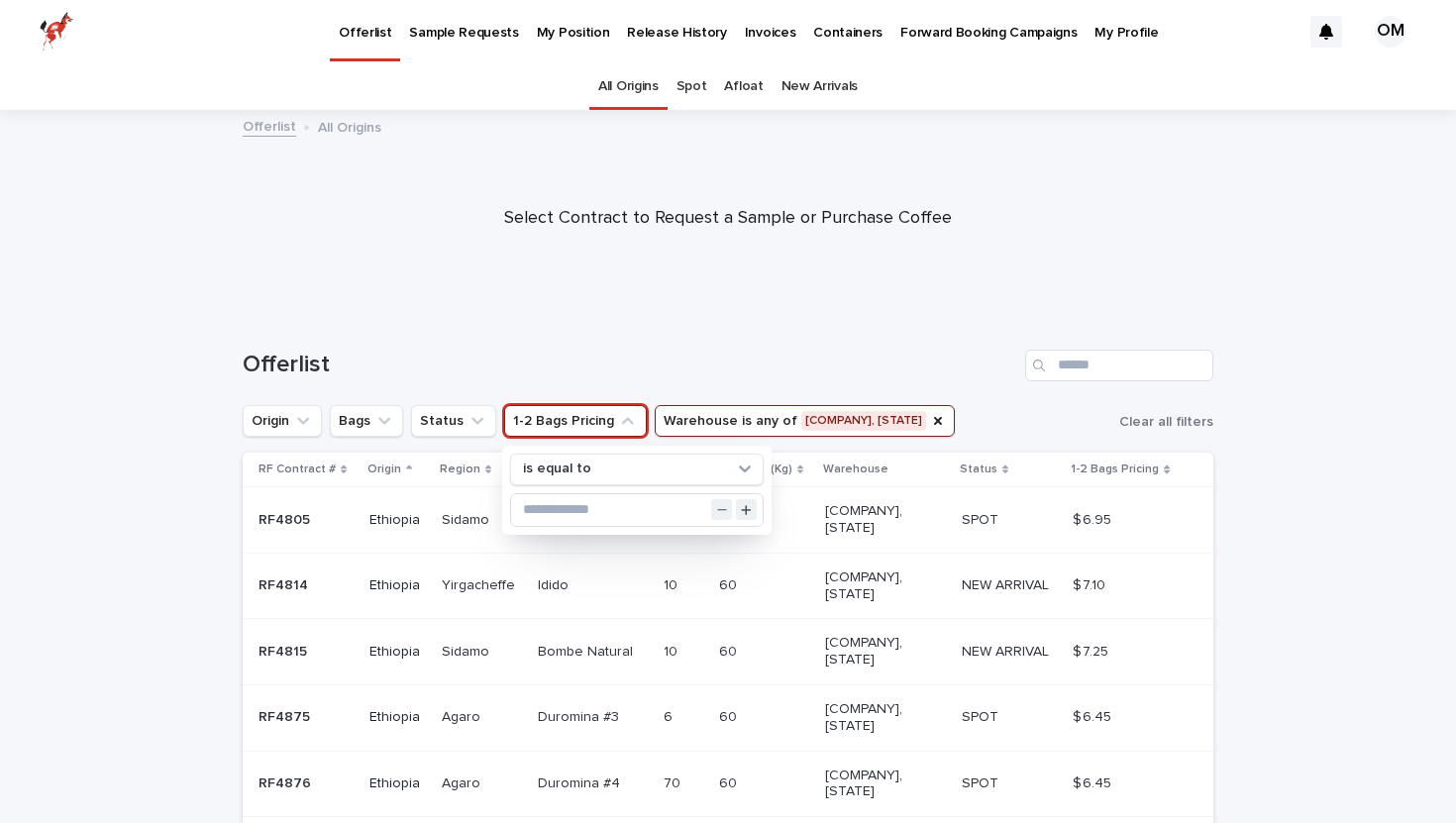 click on "Offerlist" at bounding box center [728, 358] 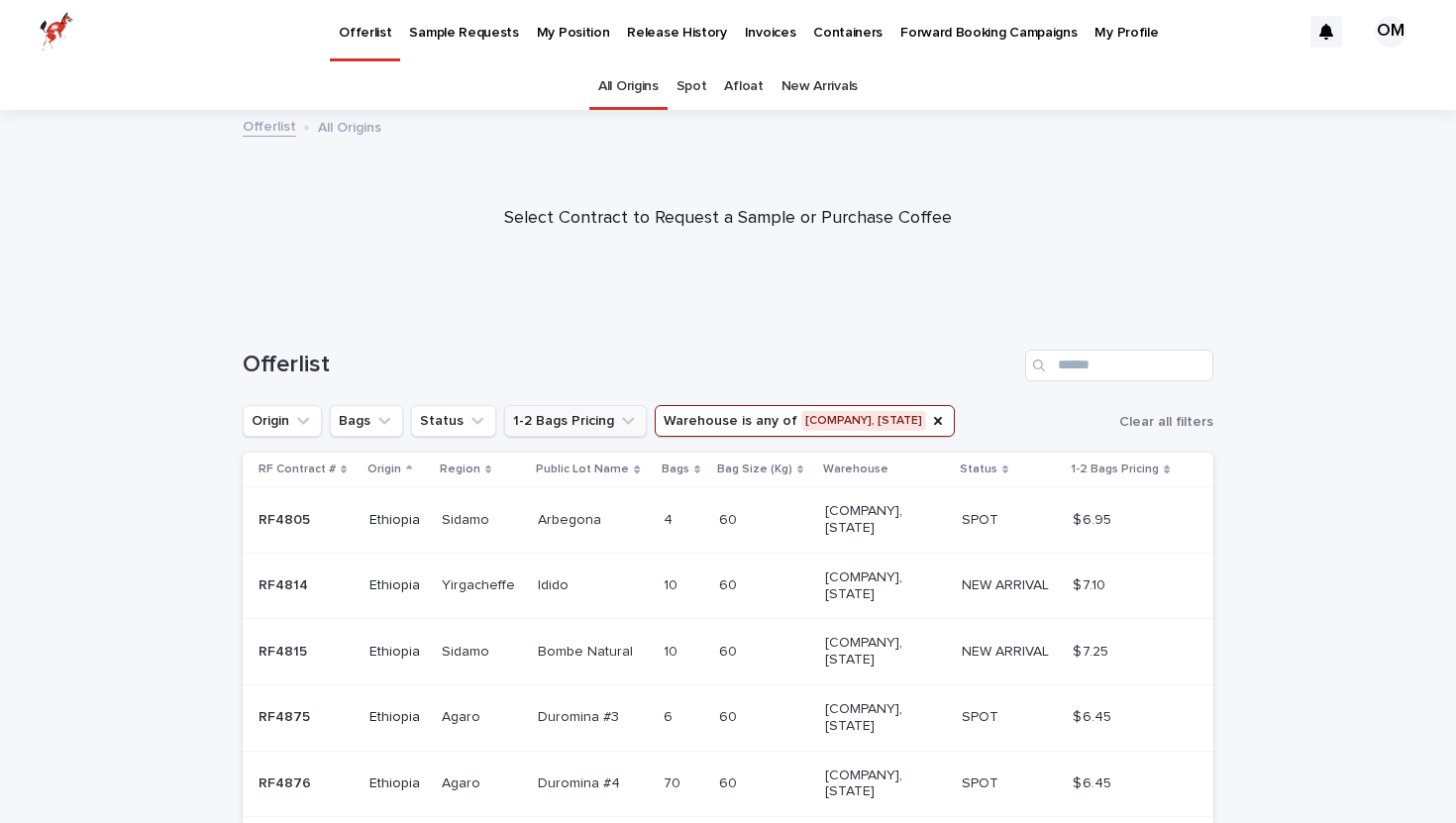 click on "1-2 Bags Pricing" at bounding box center [575, 421] 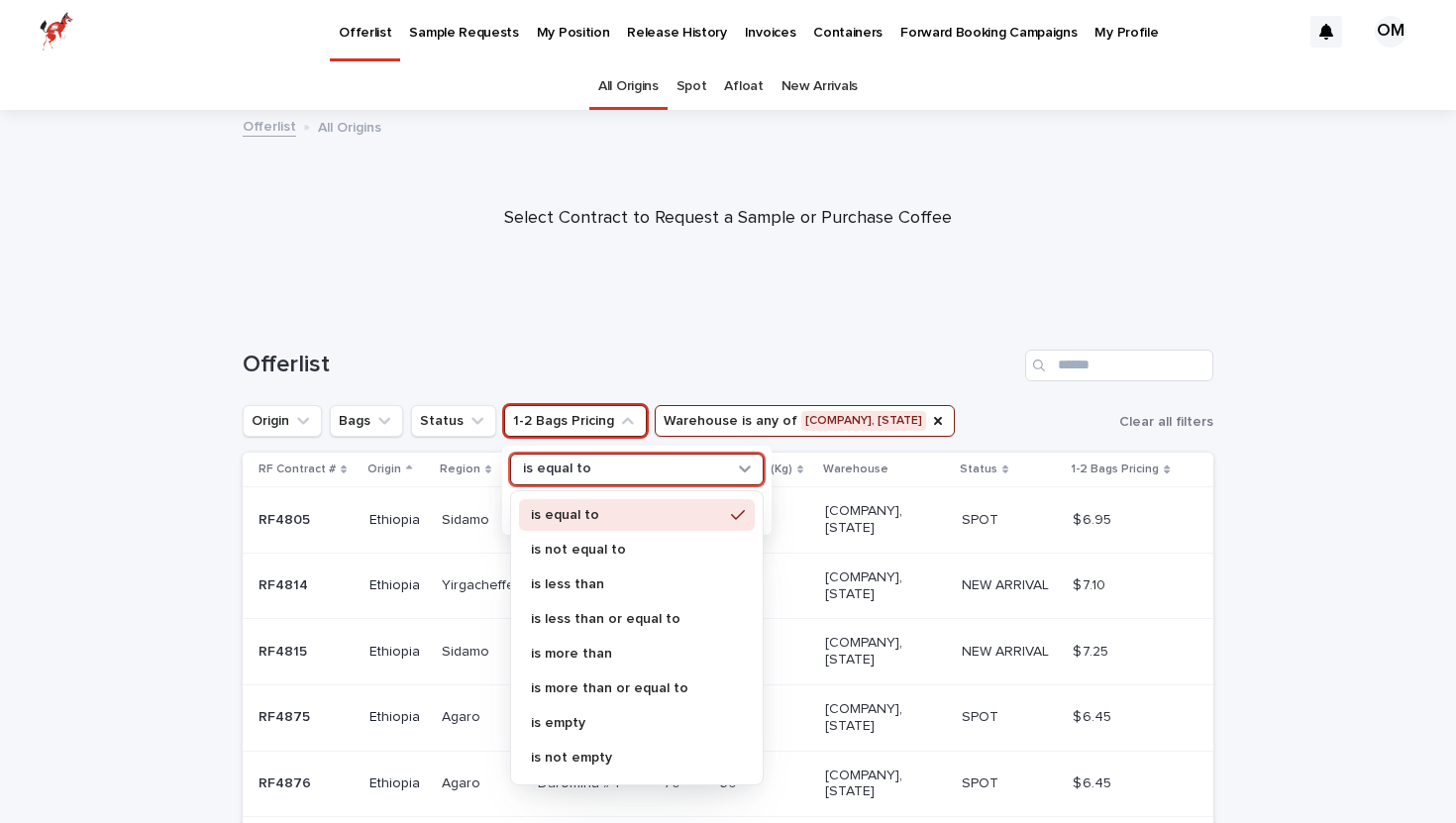 click on "is equal to" at bounding box center (624, 468) 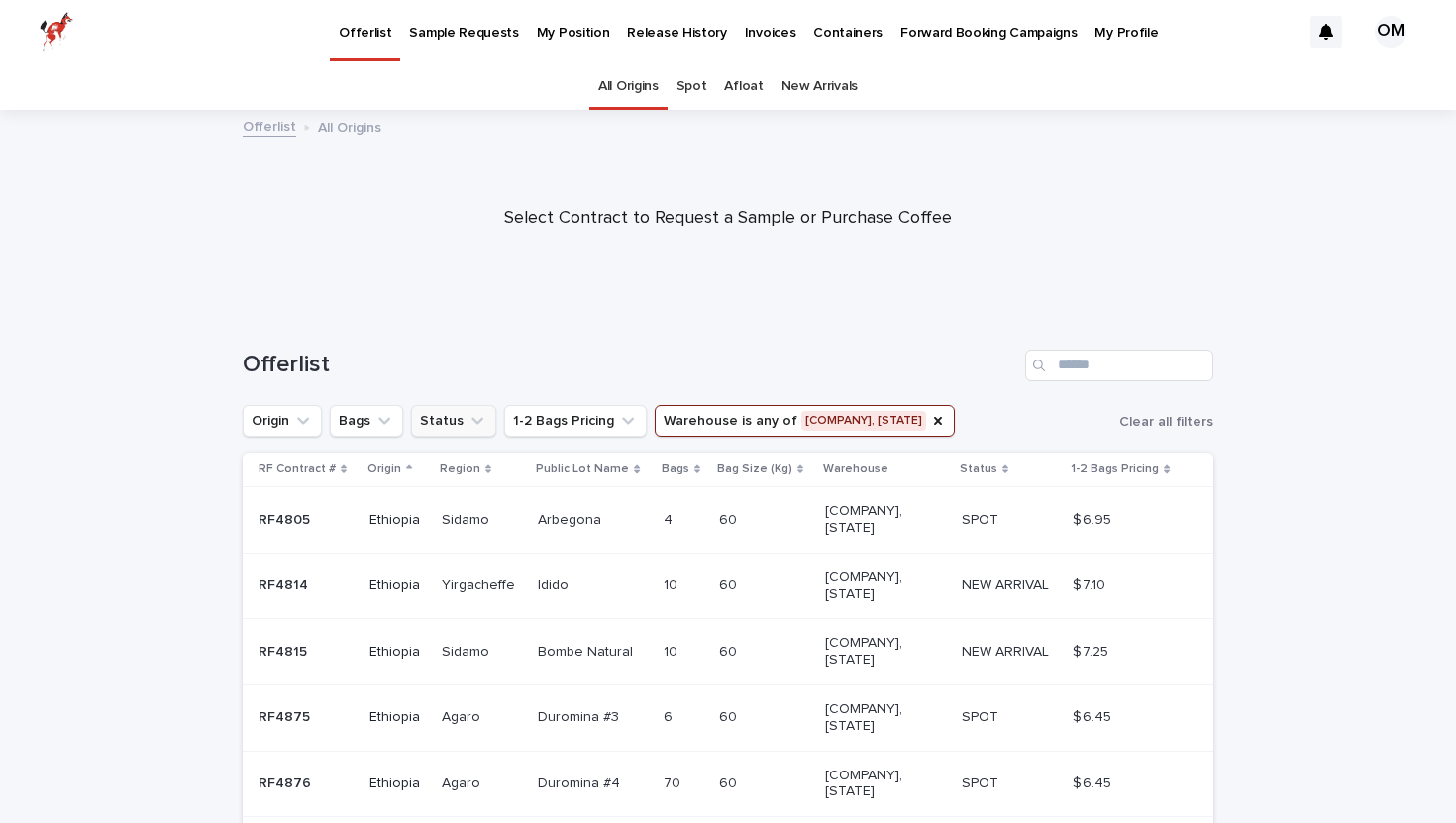 click on "Status" at bounding box center (454, 421) 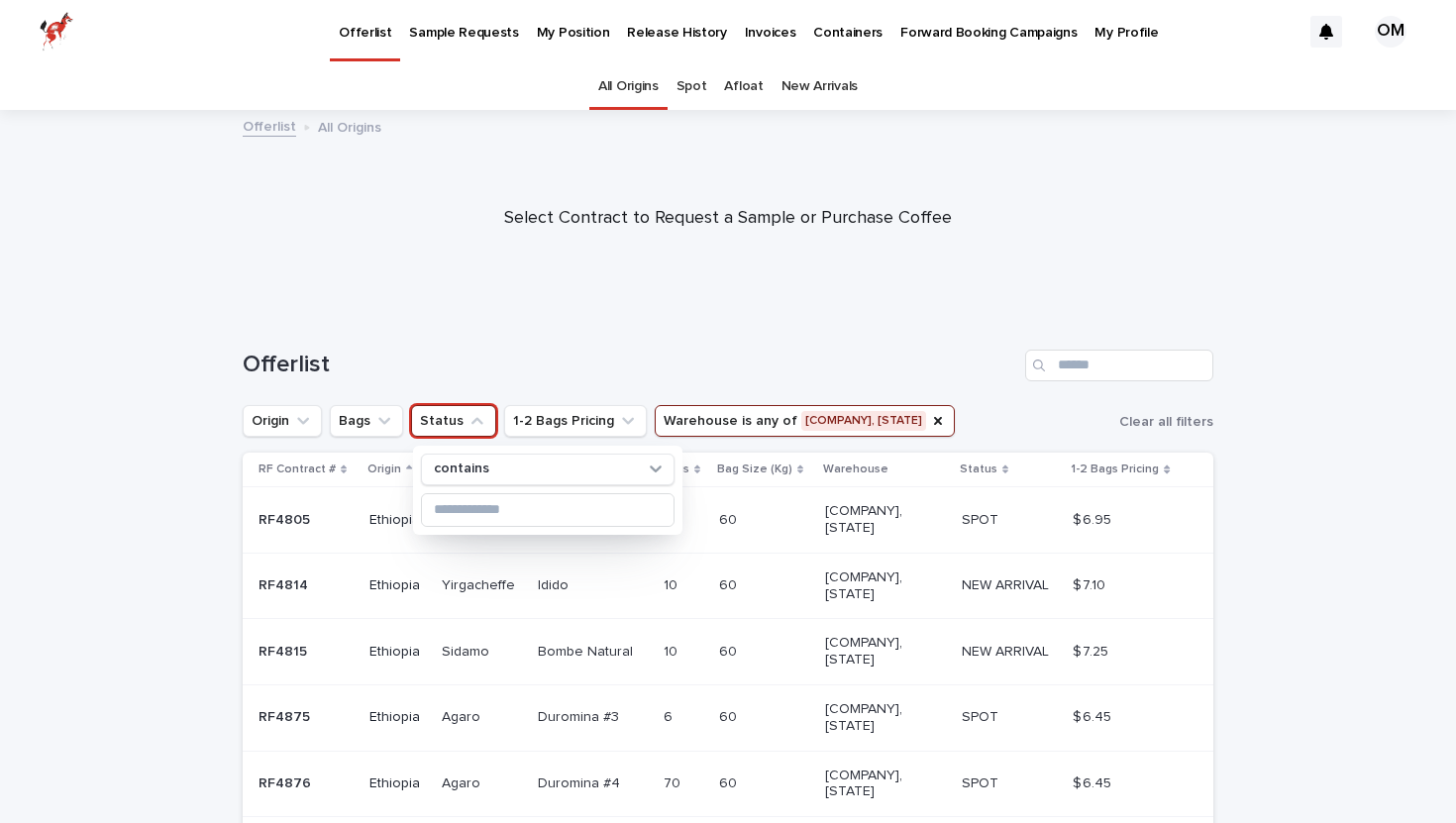 click on "Status" at bounding box center [454, 421] 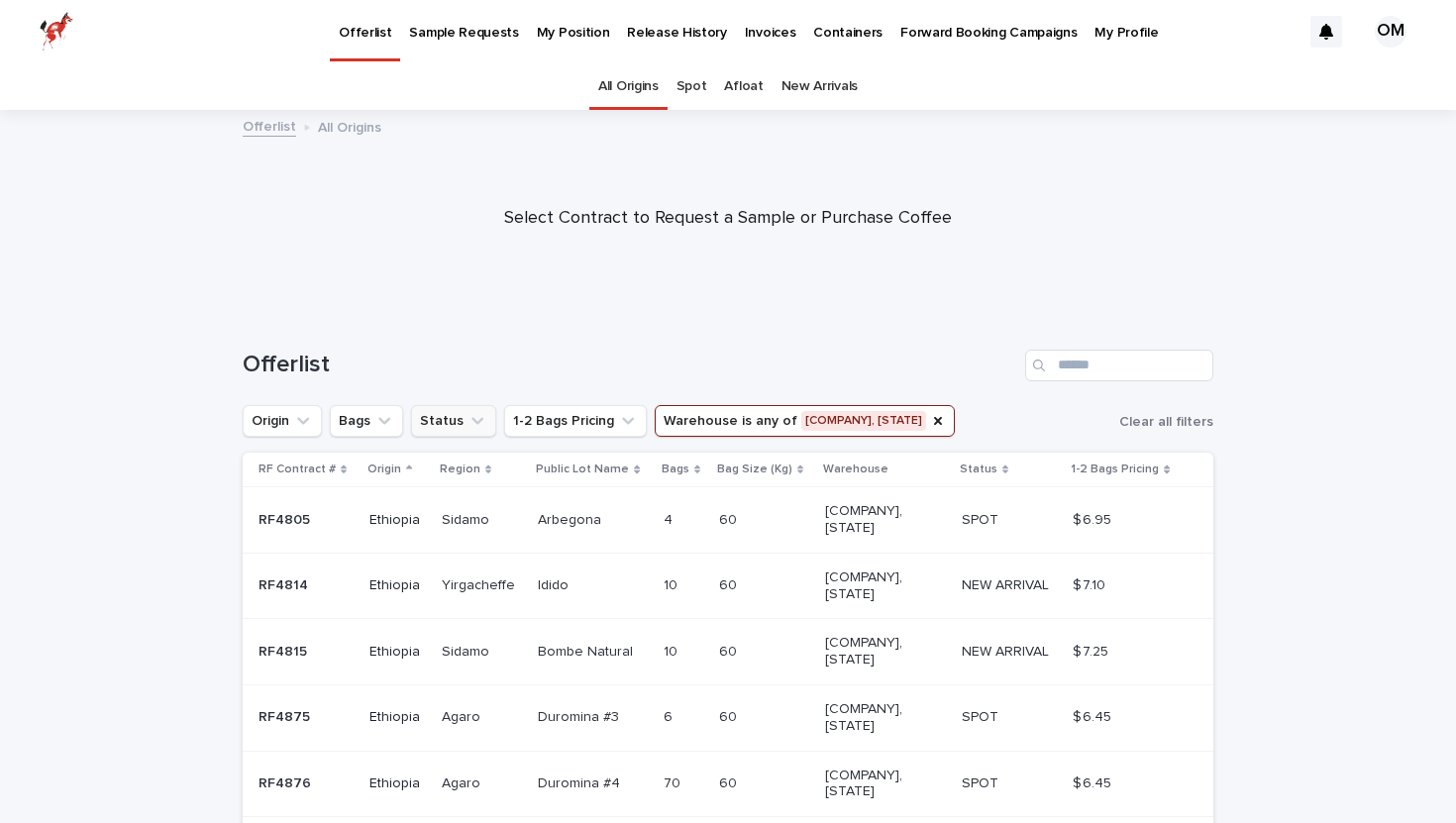 click on "Status" at bounding box center [454, 421] 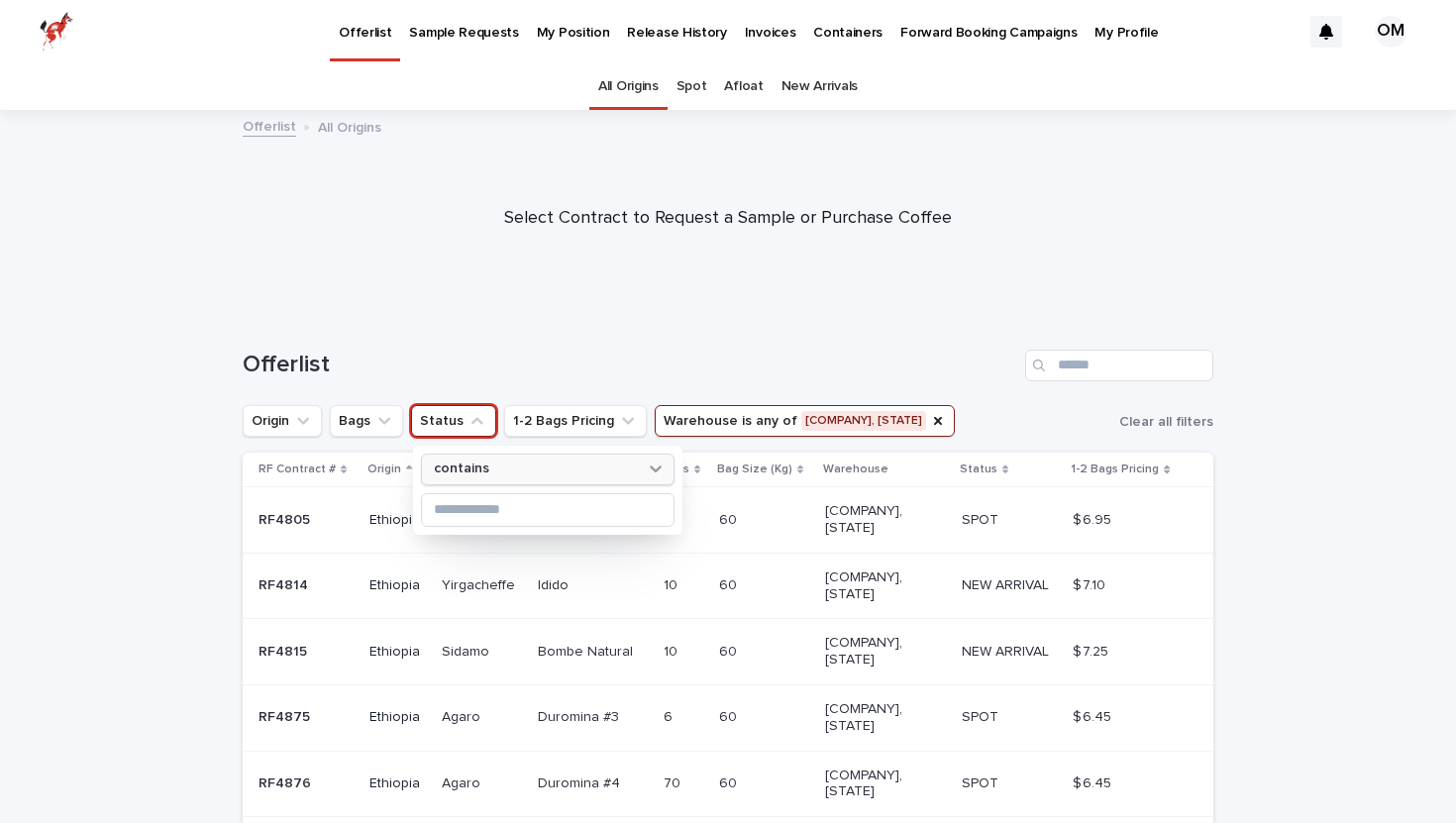 click on "contains" at bounding box center [462, 468] 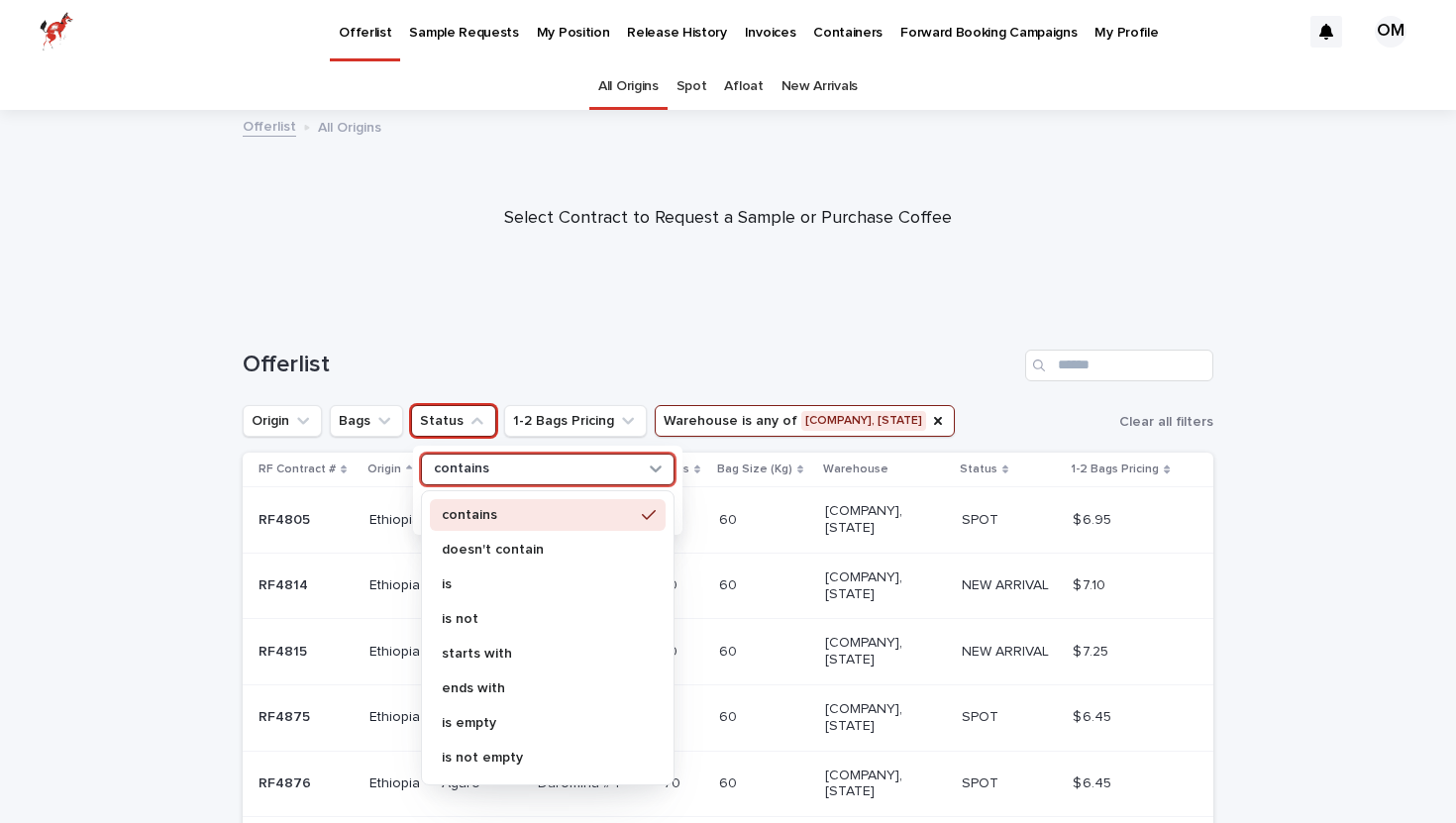 click on "contains" at bounding box center [462, 468] 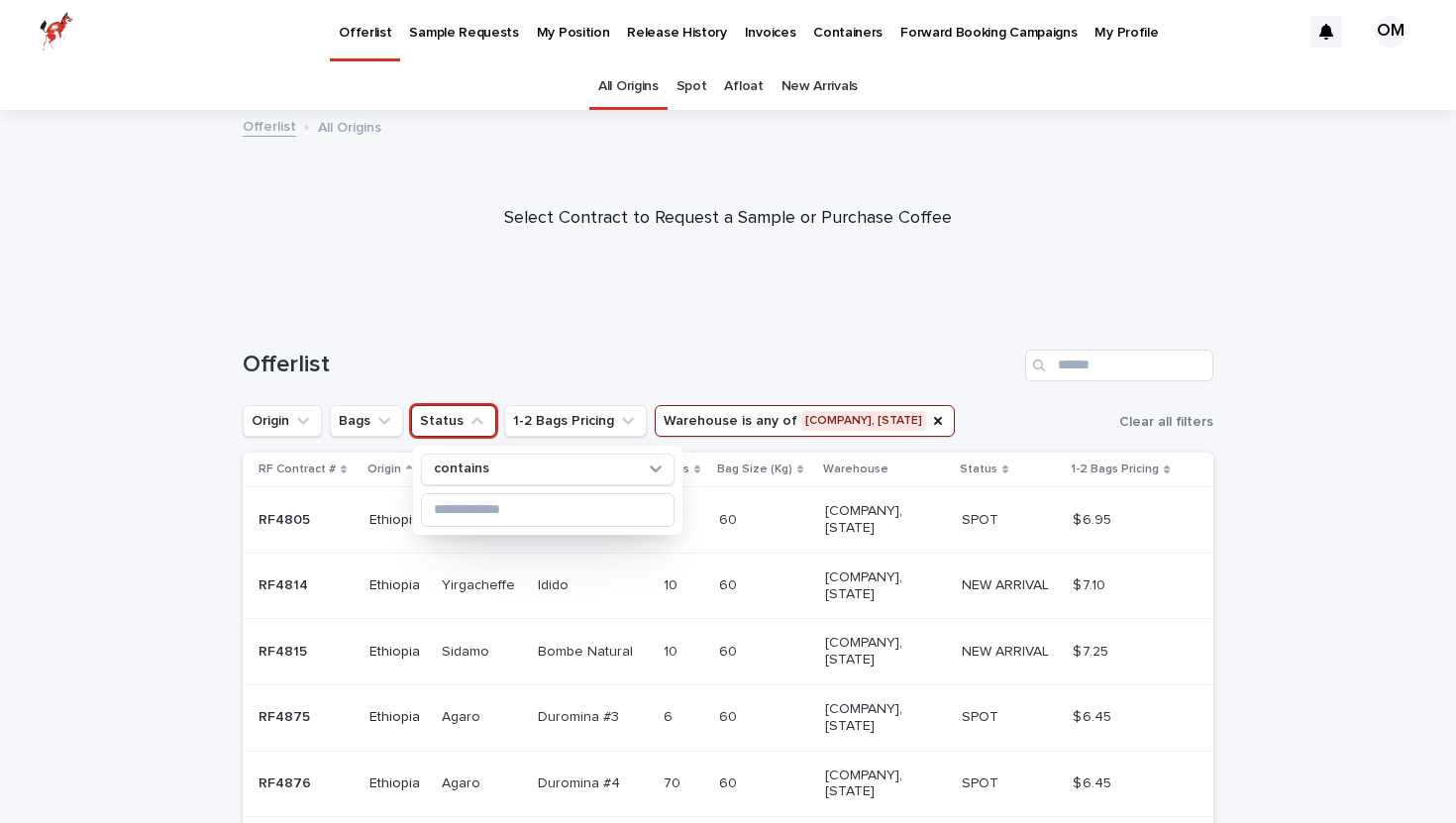 click on "Status" at bounding box center (454, 421) 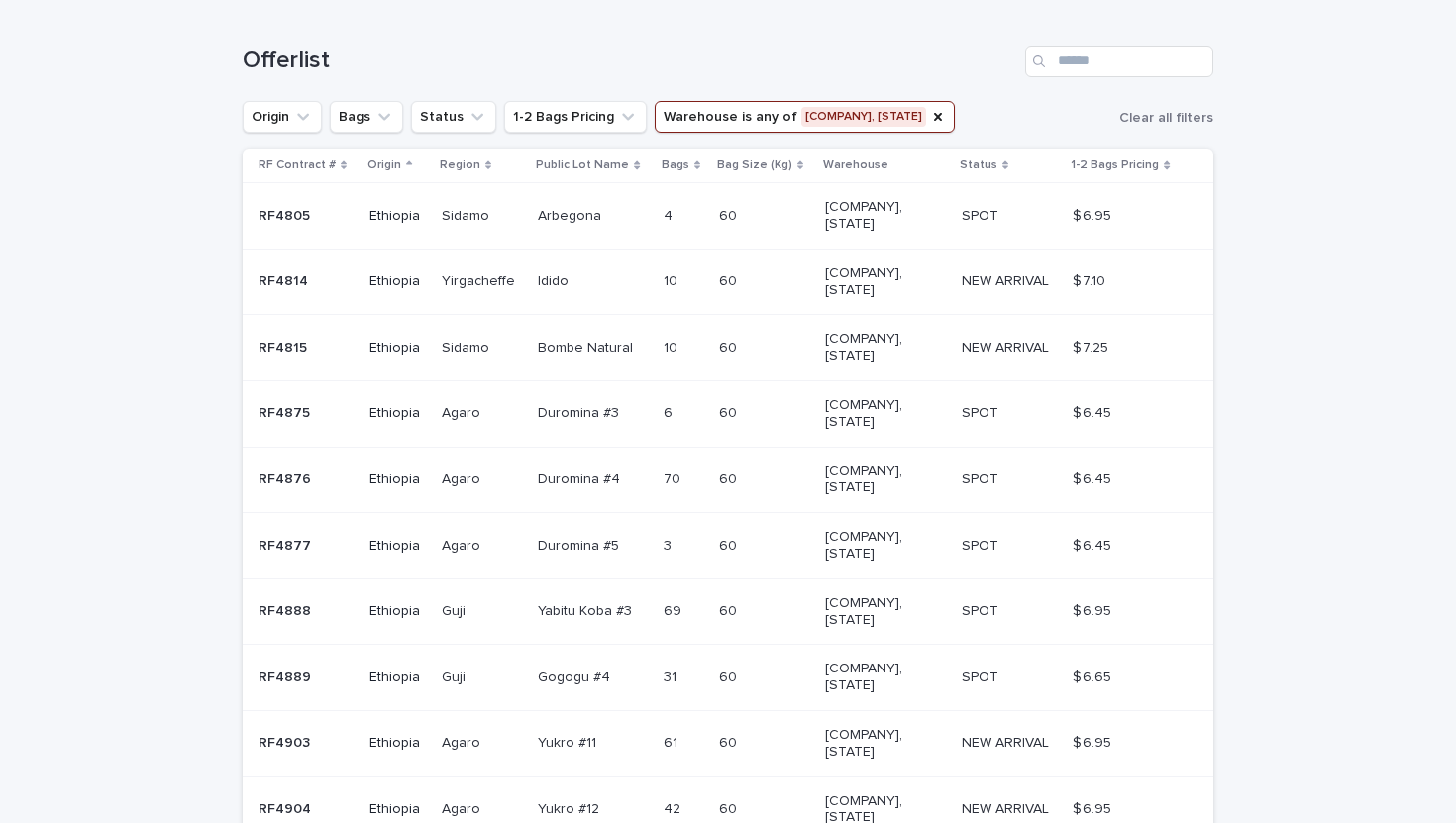 scroll, scrollTop: 0, scrollLeft: 0, axis: both 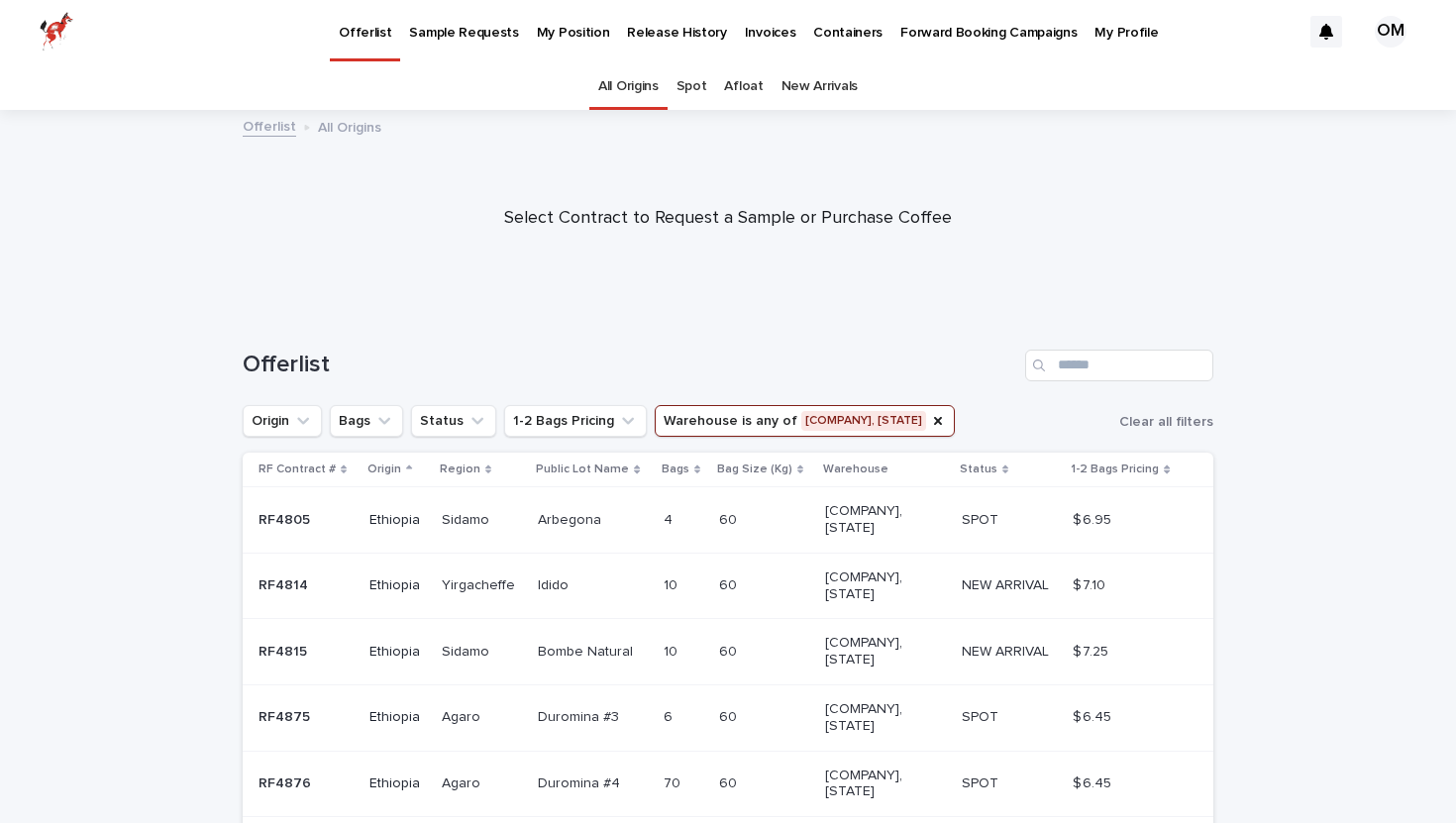 click on "Select Contract to Request a Sample or Purchase Coffee" at bounding box center [728, 219] 